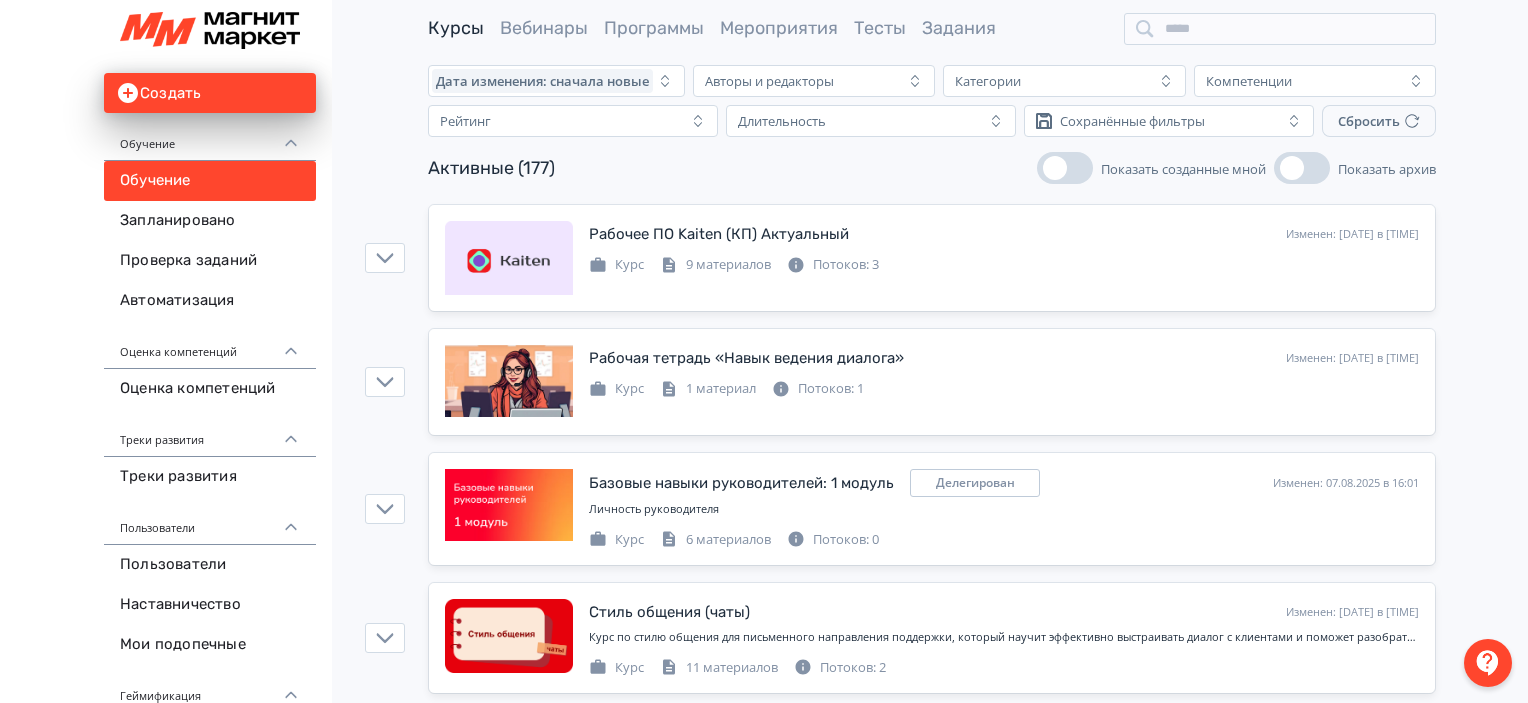 scroll, scrollTop: 100, scrollLeft: 0, axis: vertical 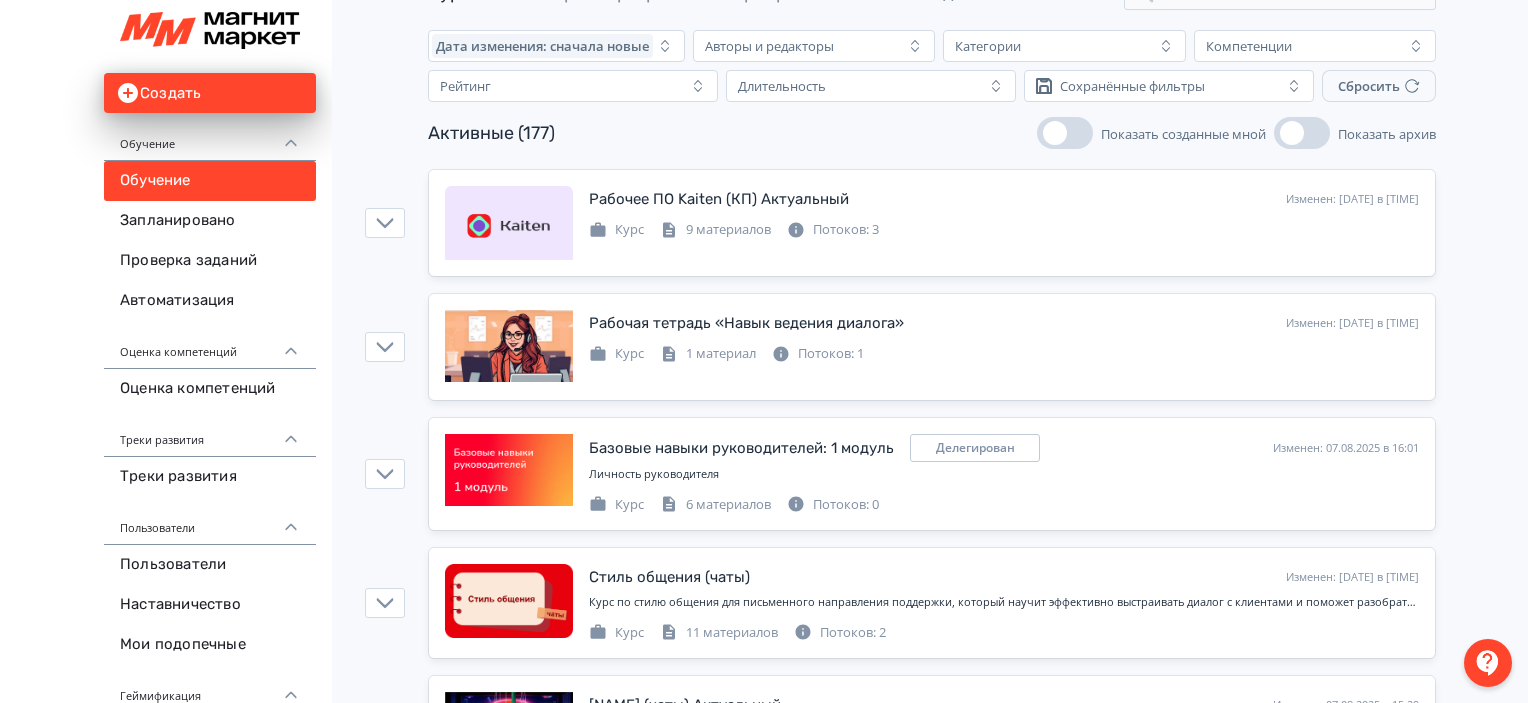 click on "Активные ([NUMBER]) Показать созданные мной Показать архив" at bounding box center [932, 133] 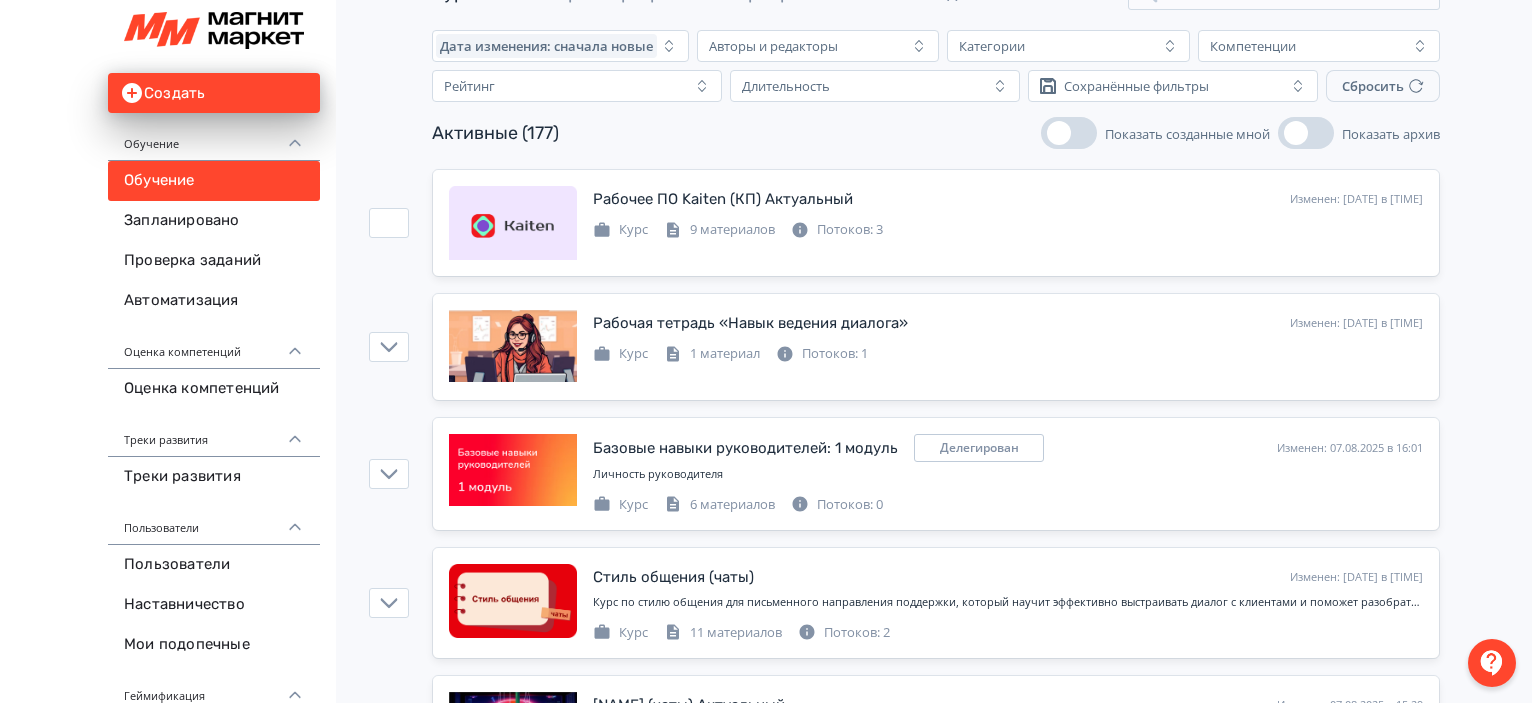 scroll, scrollTop: 0, scrollLeft: 0, axis: both 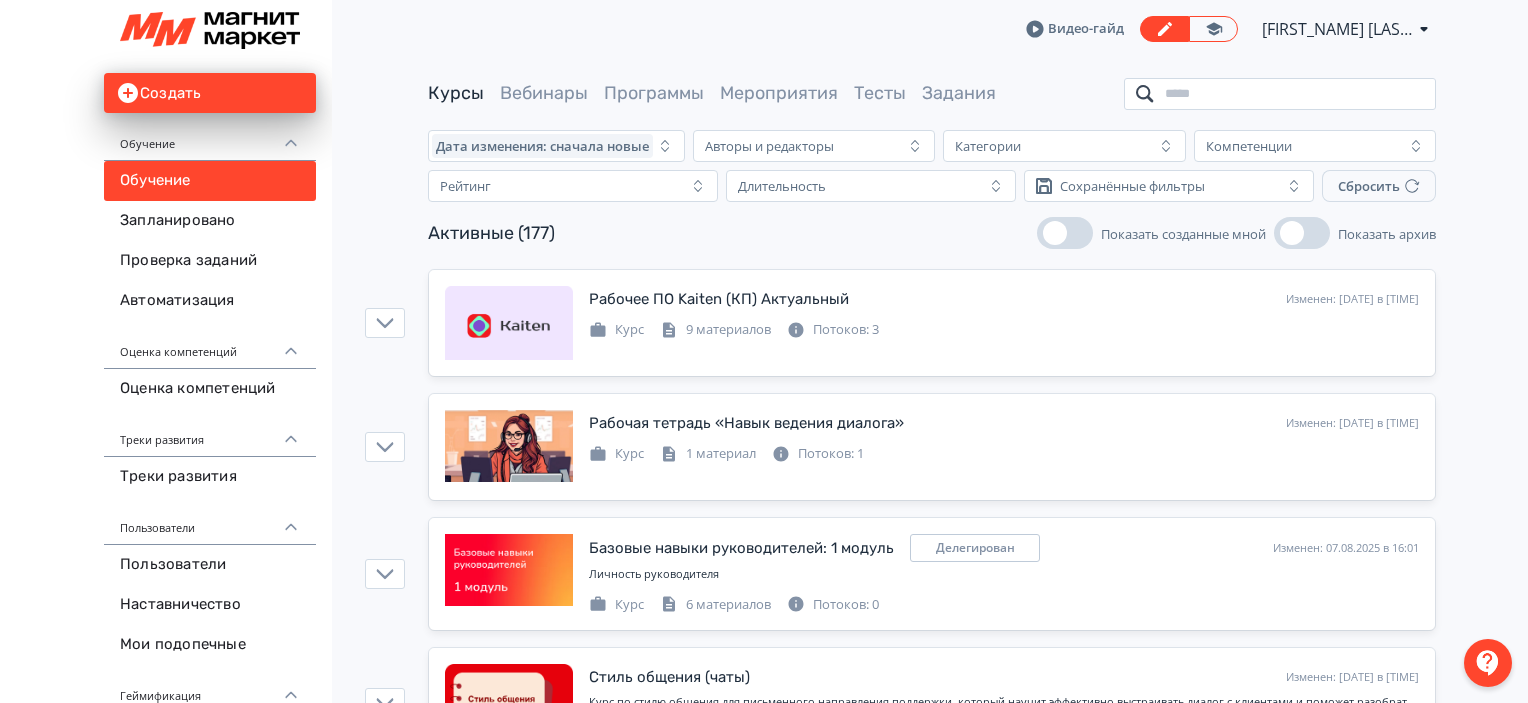 click at bounding box center [1280, 94] 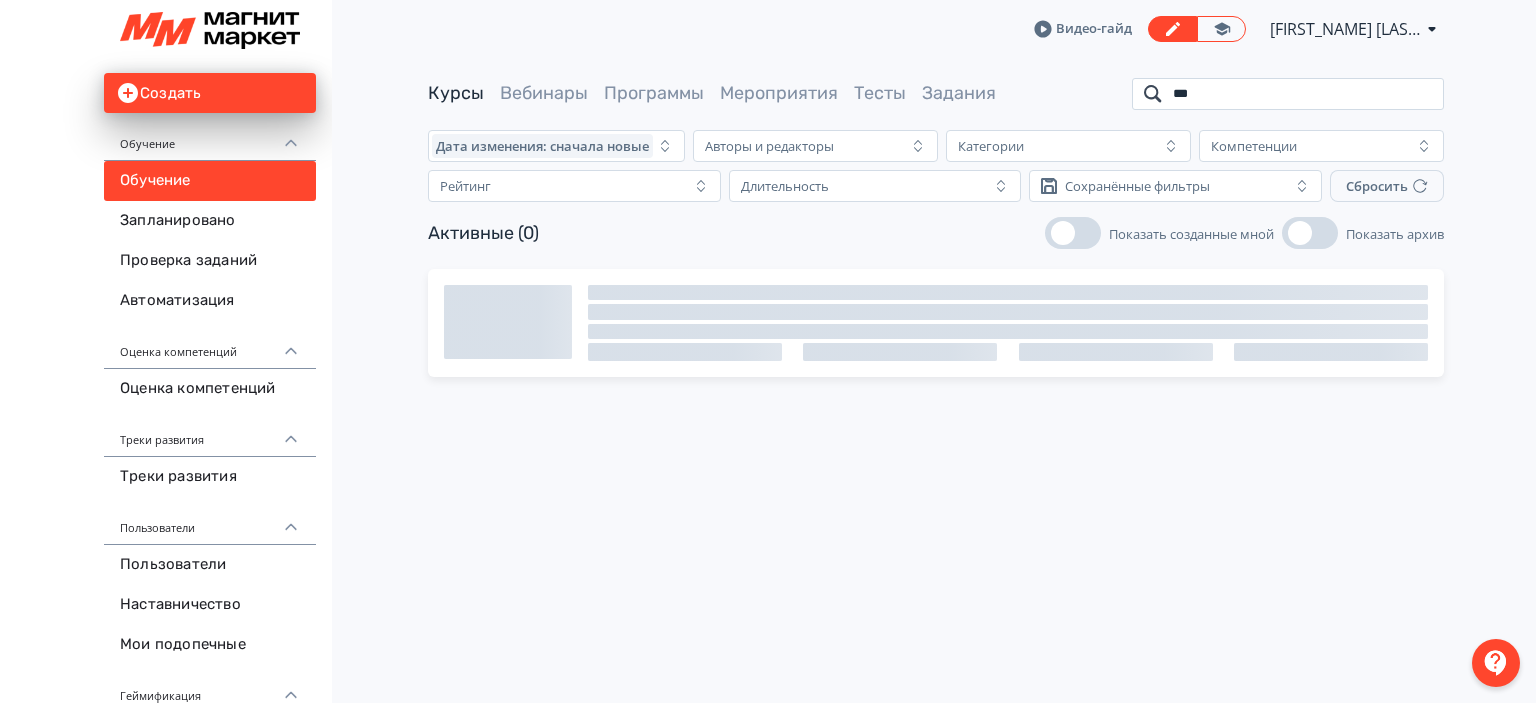 type on "***" 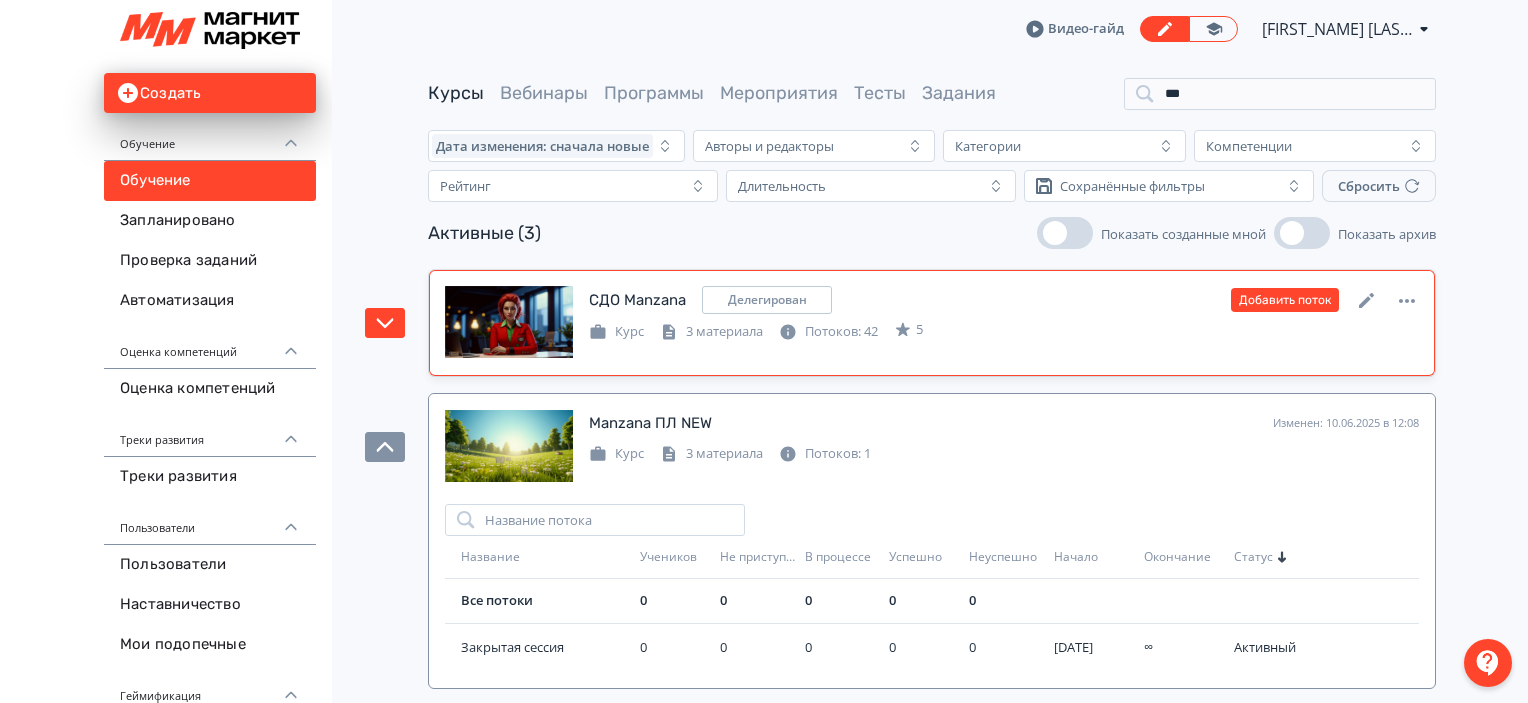 click on "Курс 3 материала Потоков: 42 5" at bounding box center [1004, 330] 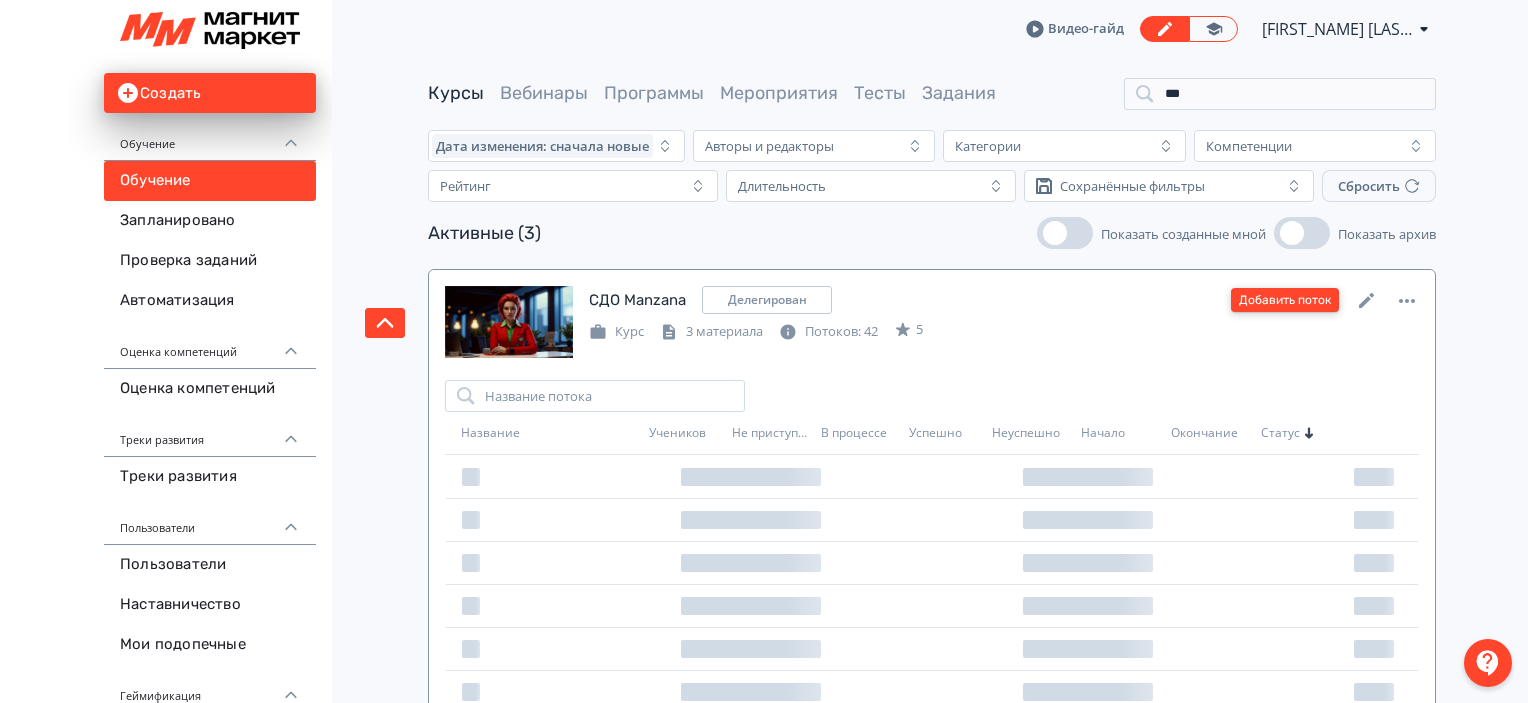 click on "Добавить поток" at bounding box center [1285, 300] 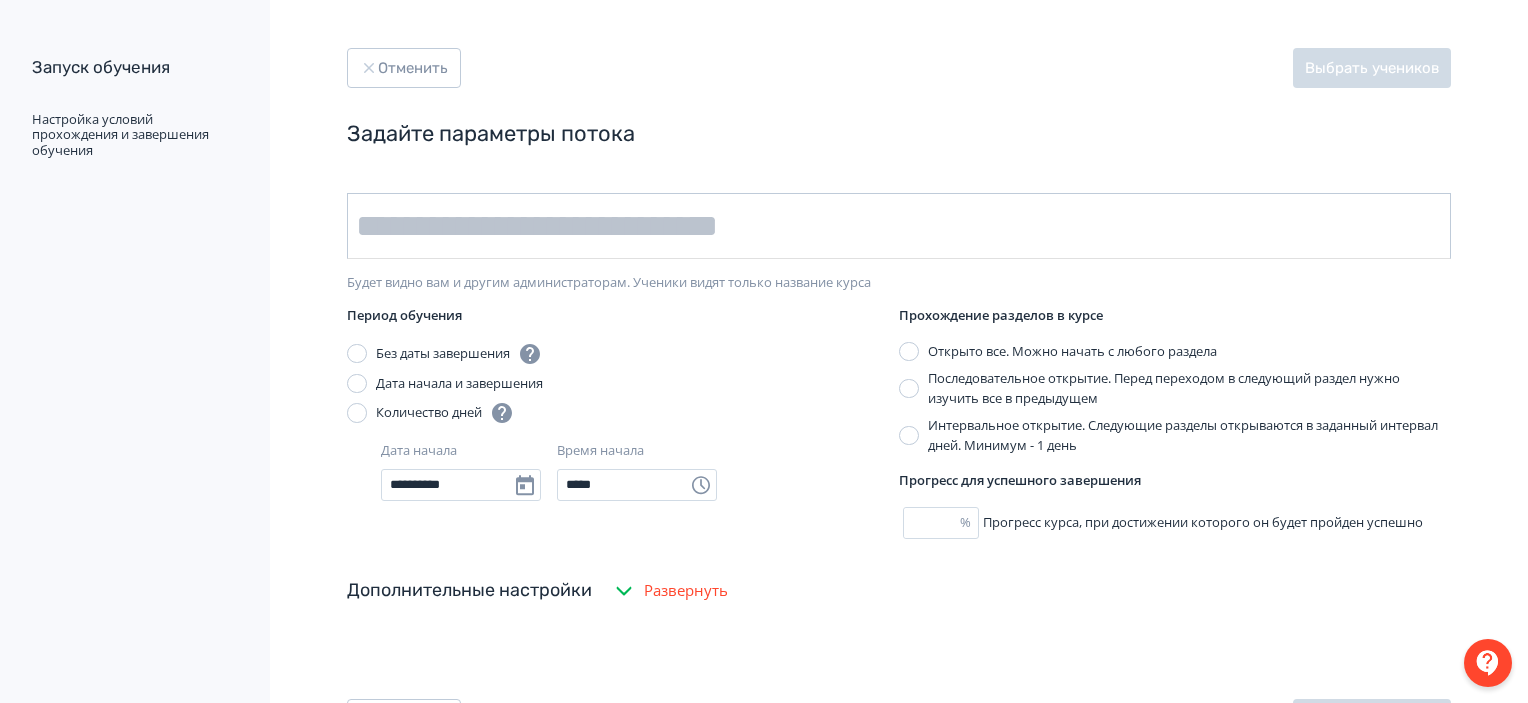 click at bounding box center [899, 226] 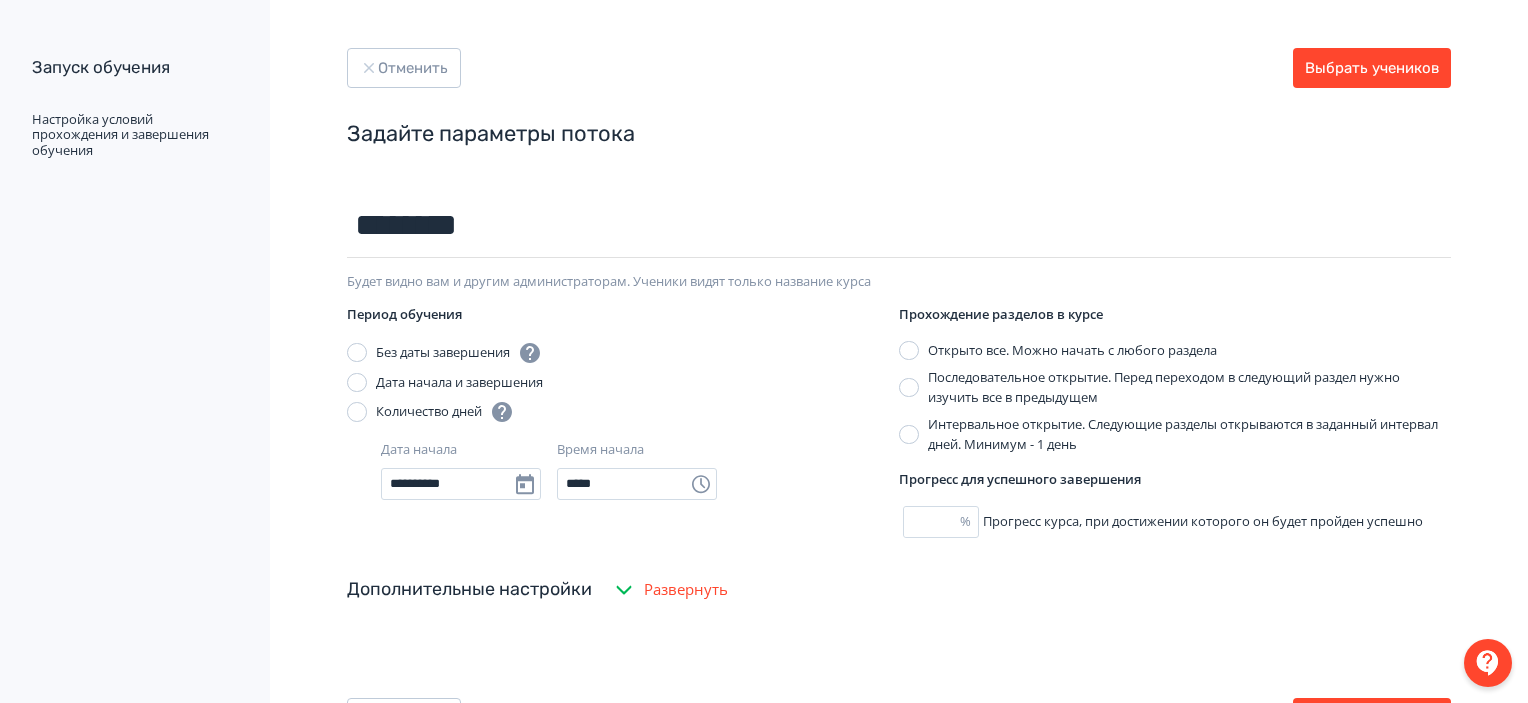 click on "Отменить Выбрать учеников" at bounding box center [899, 84] 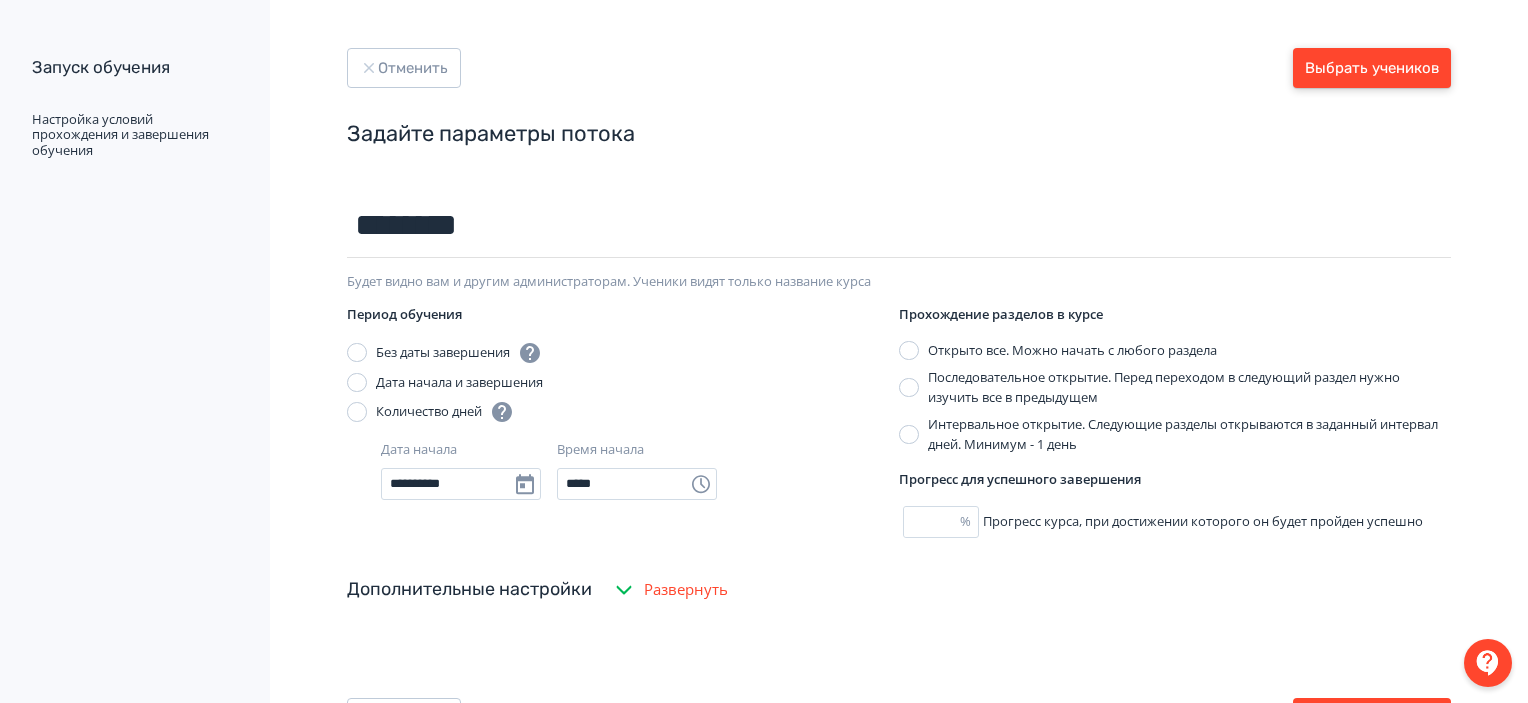 click on "Выбрать учеников" at bounding box center (1372, 68) 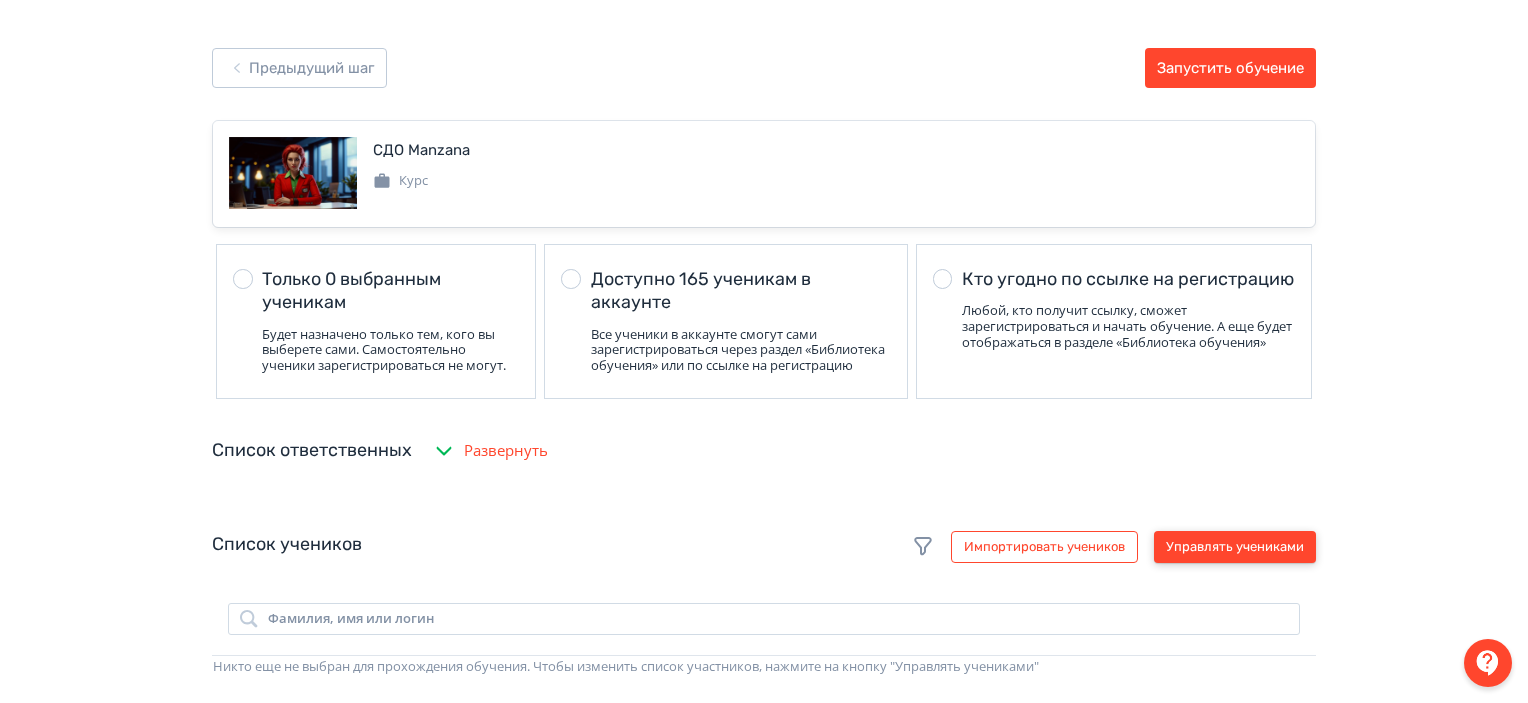 click on "Управлять учениками" at bounding box center [1235, 547] 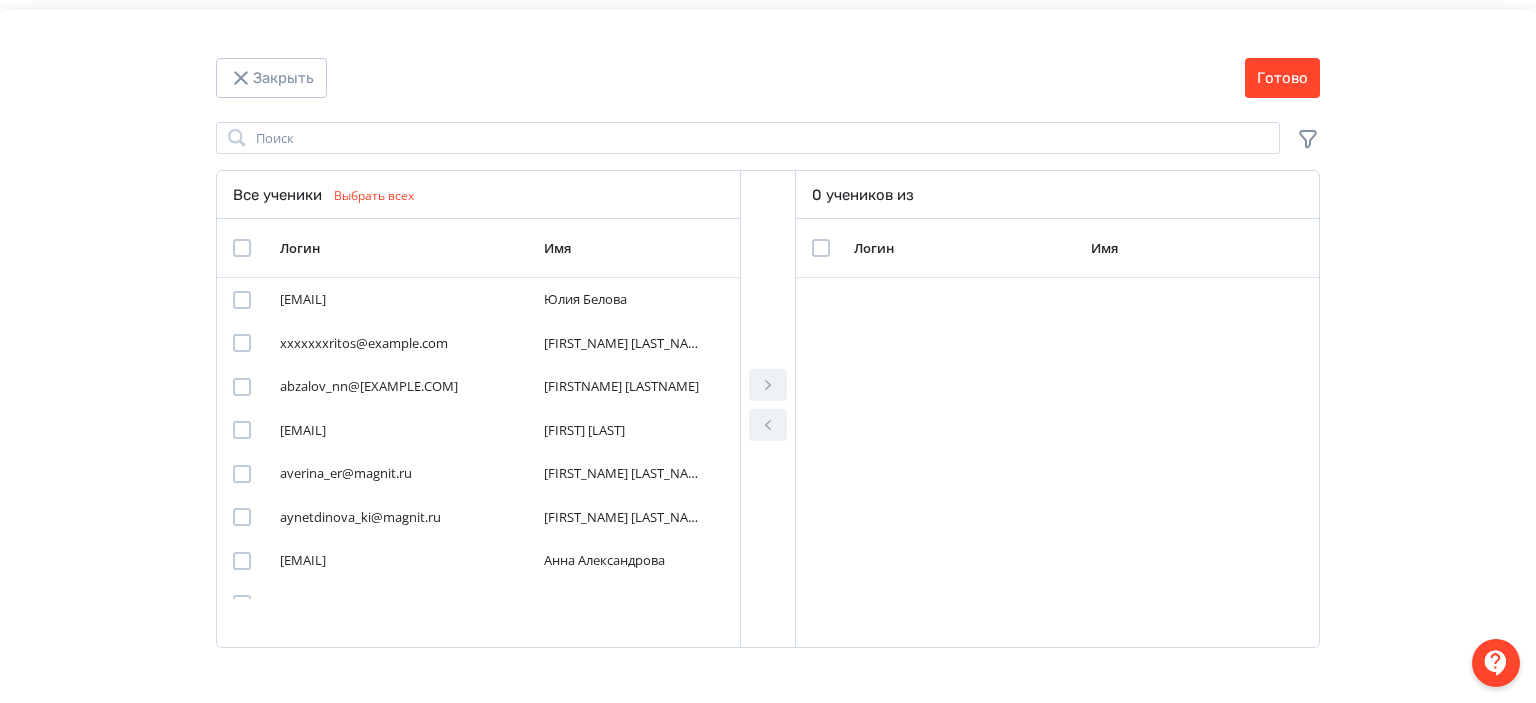 click 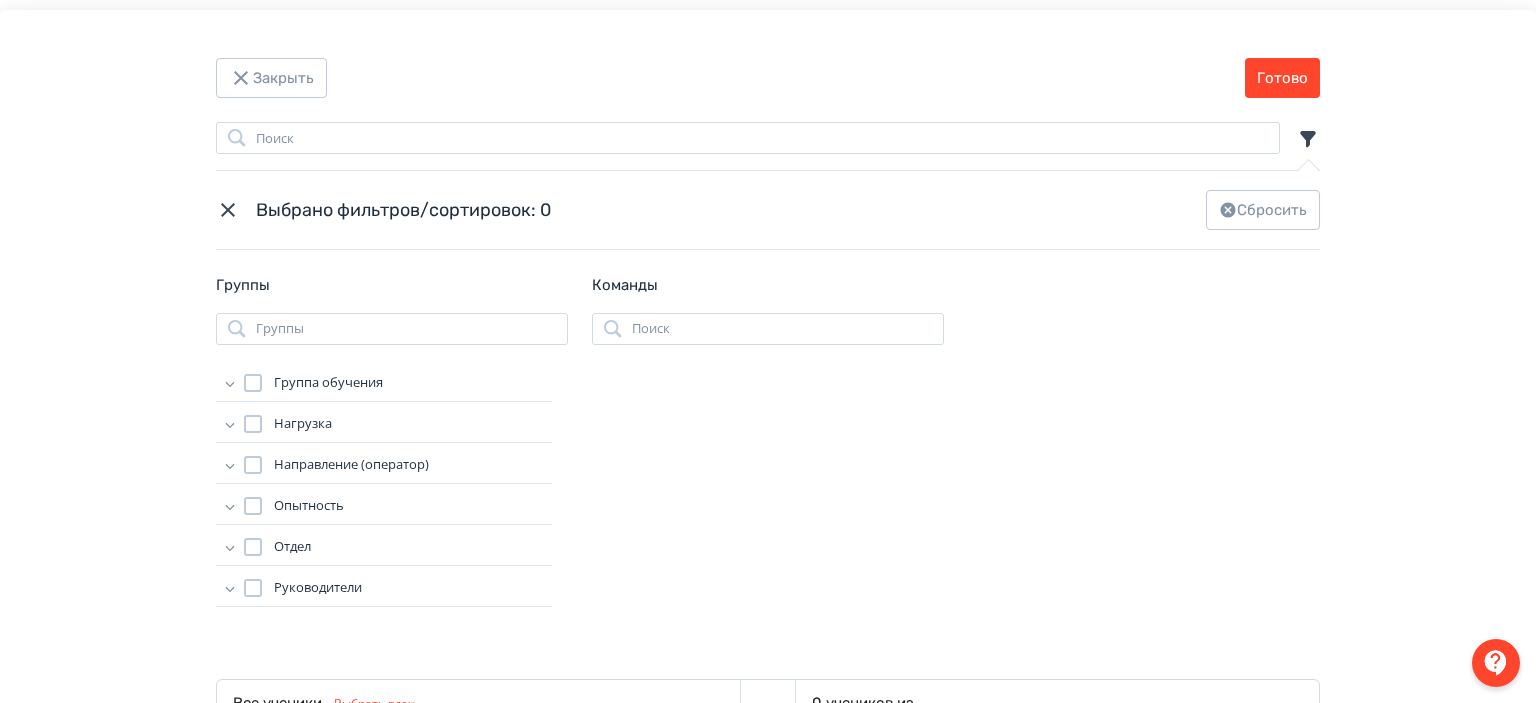 click 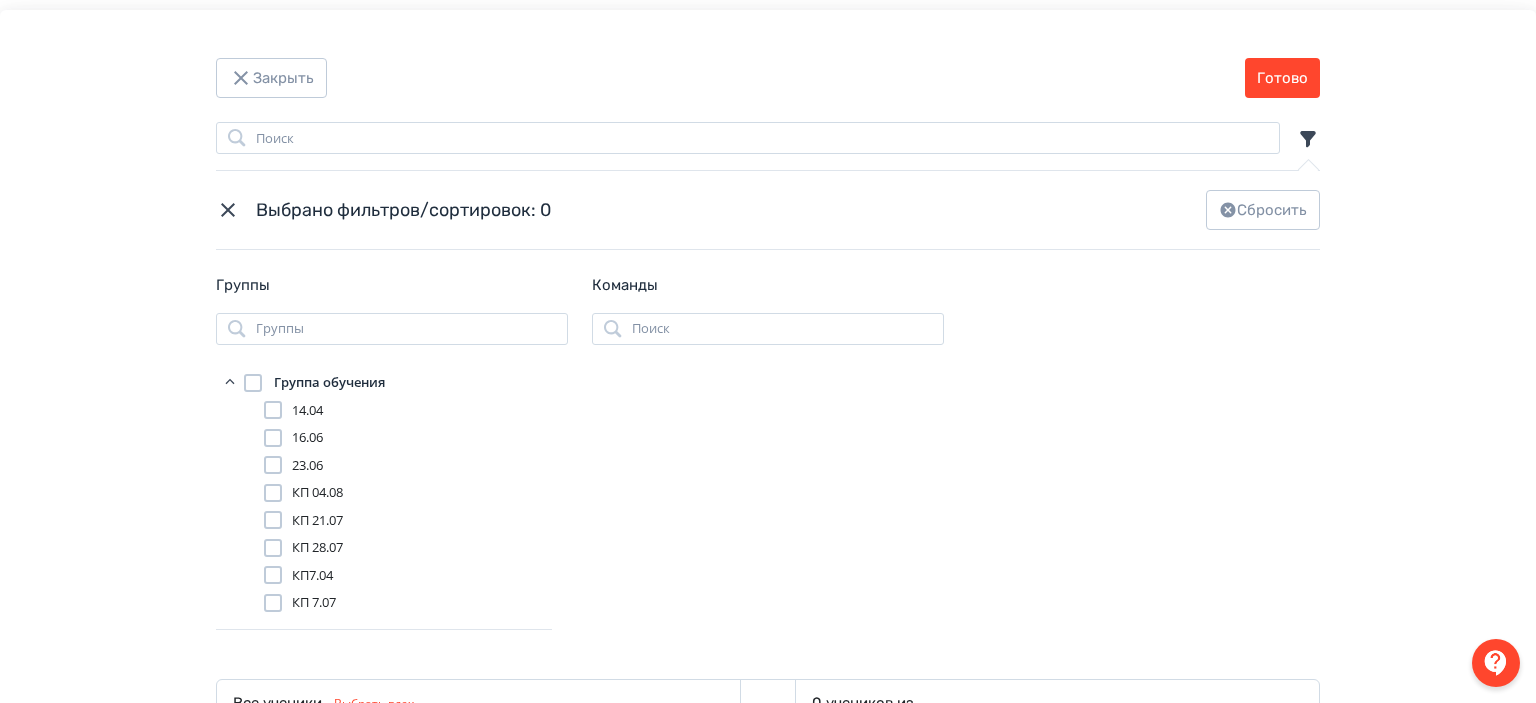 click at bounding box center [273, 493] 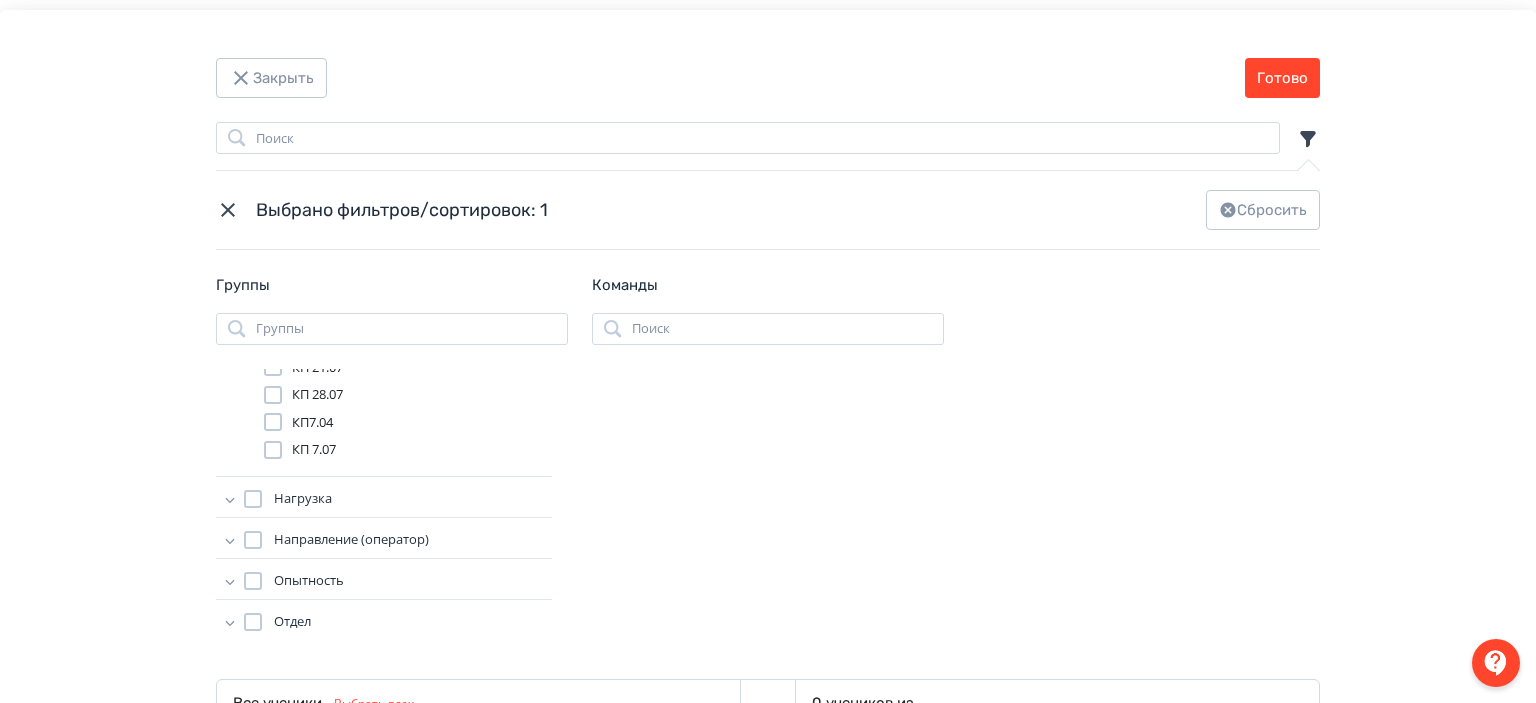 scroll, scrollTop: 202, scrollLeft: 0, axis: vertical 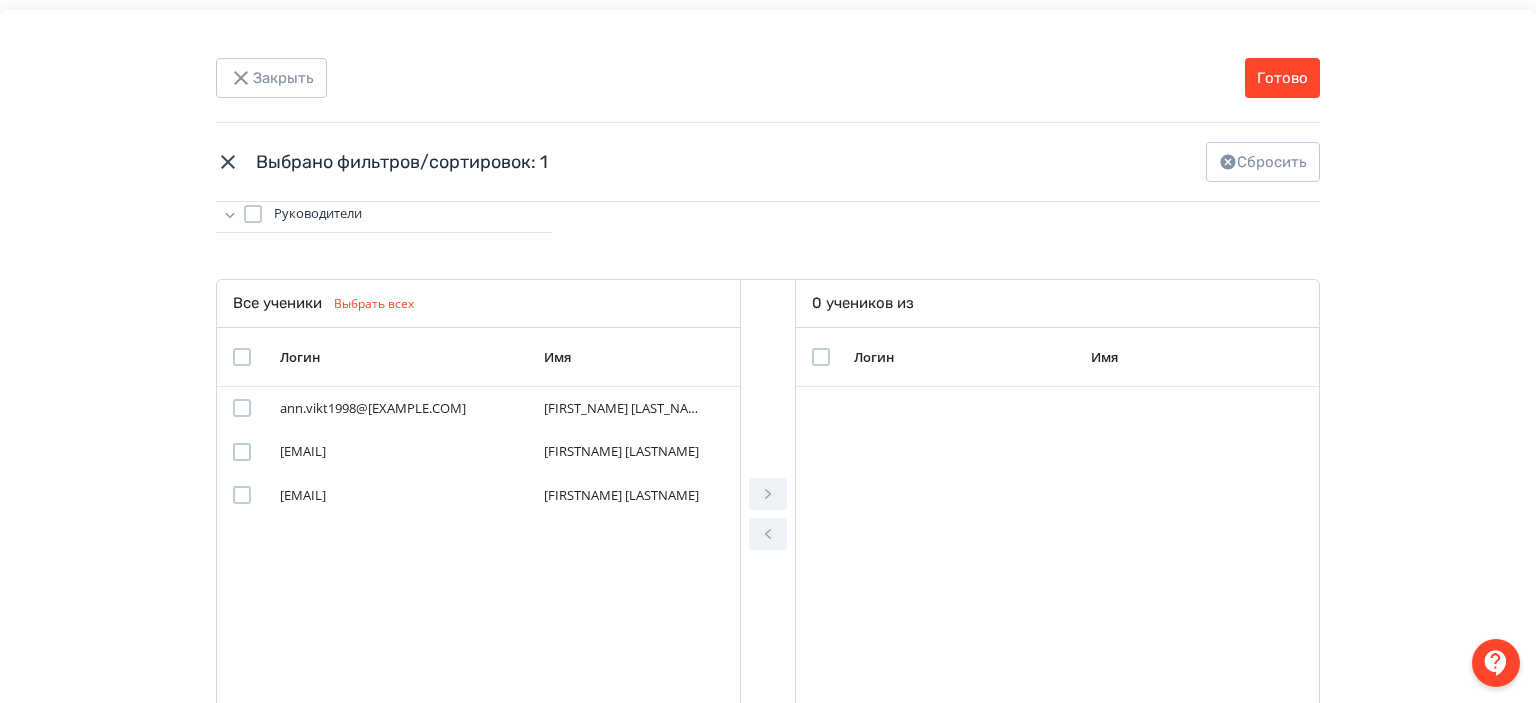 click at bounding box center [242, 357] 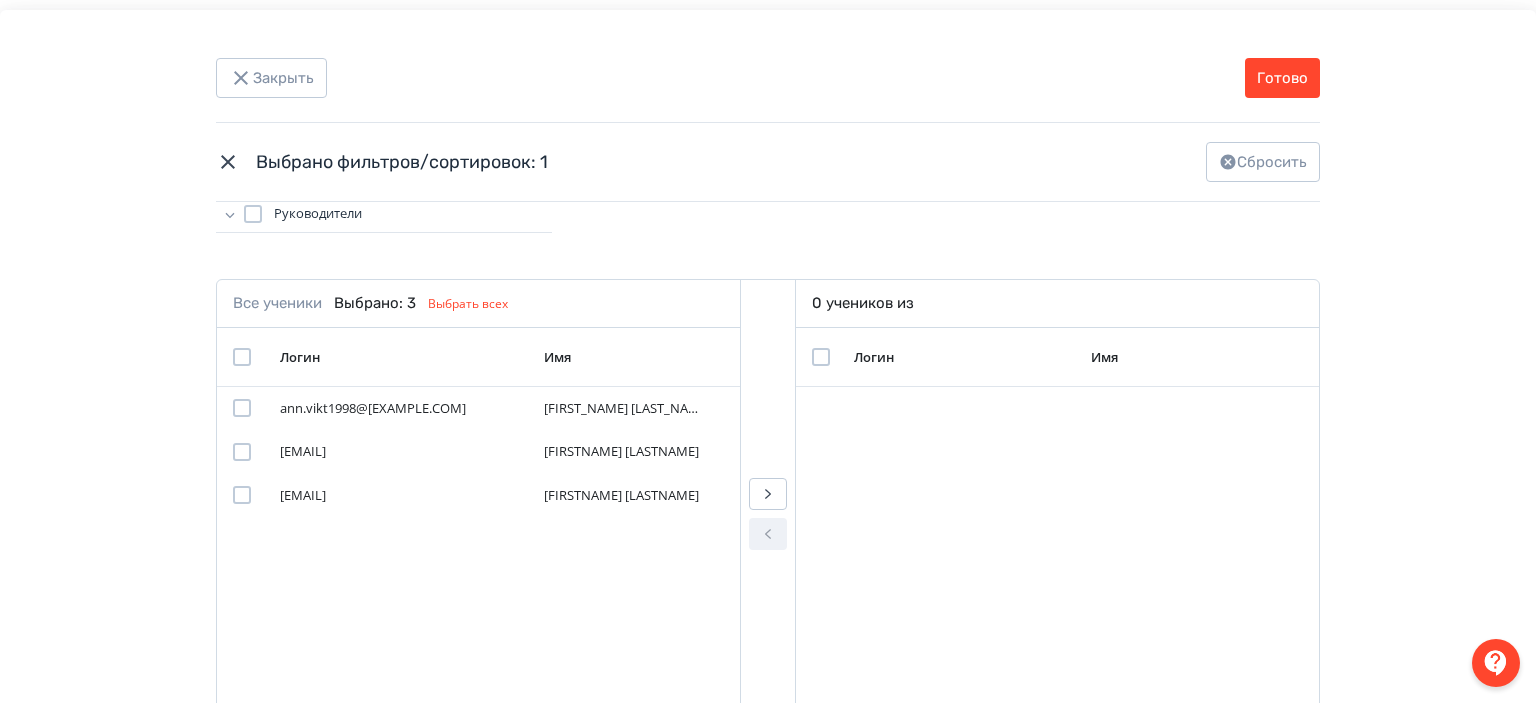 click at bounding box center (768, 518) 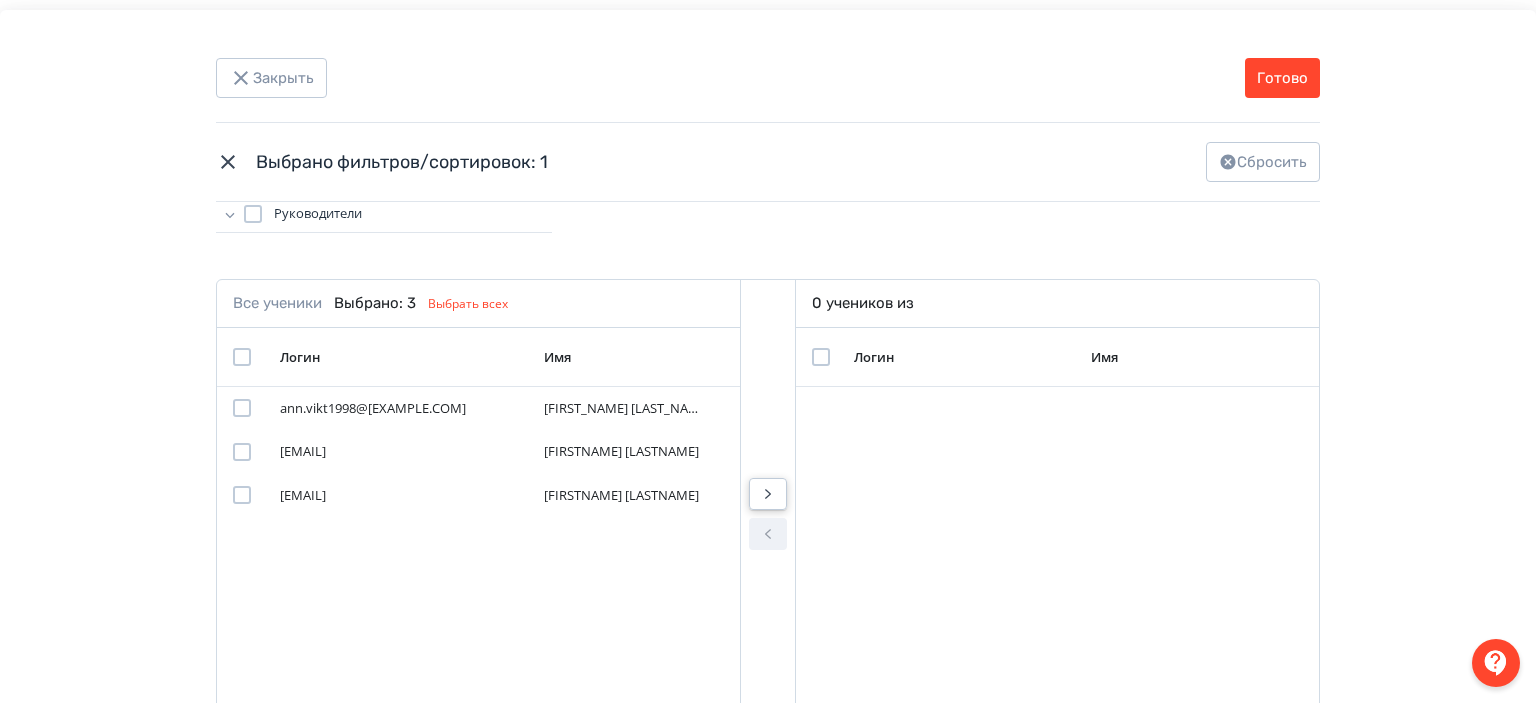 click 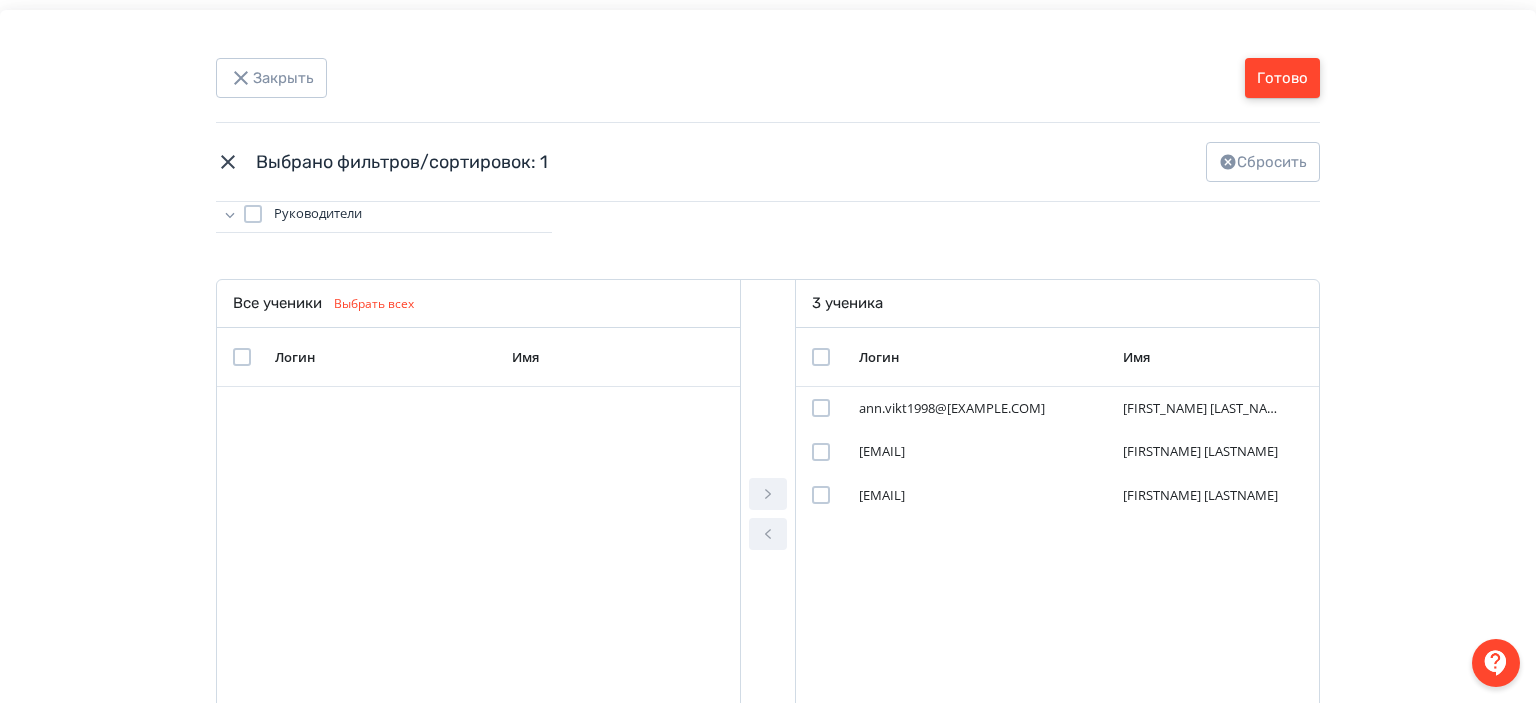 click on "Готово" at bounding box center (1282, 78) 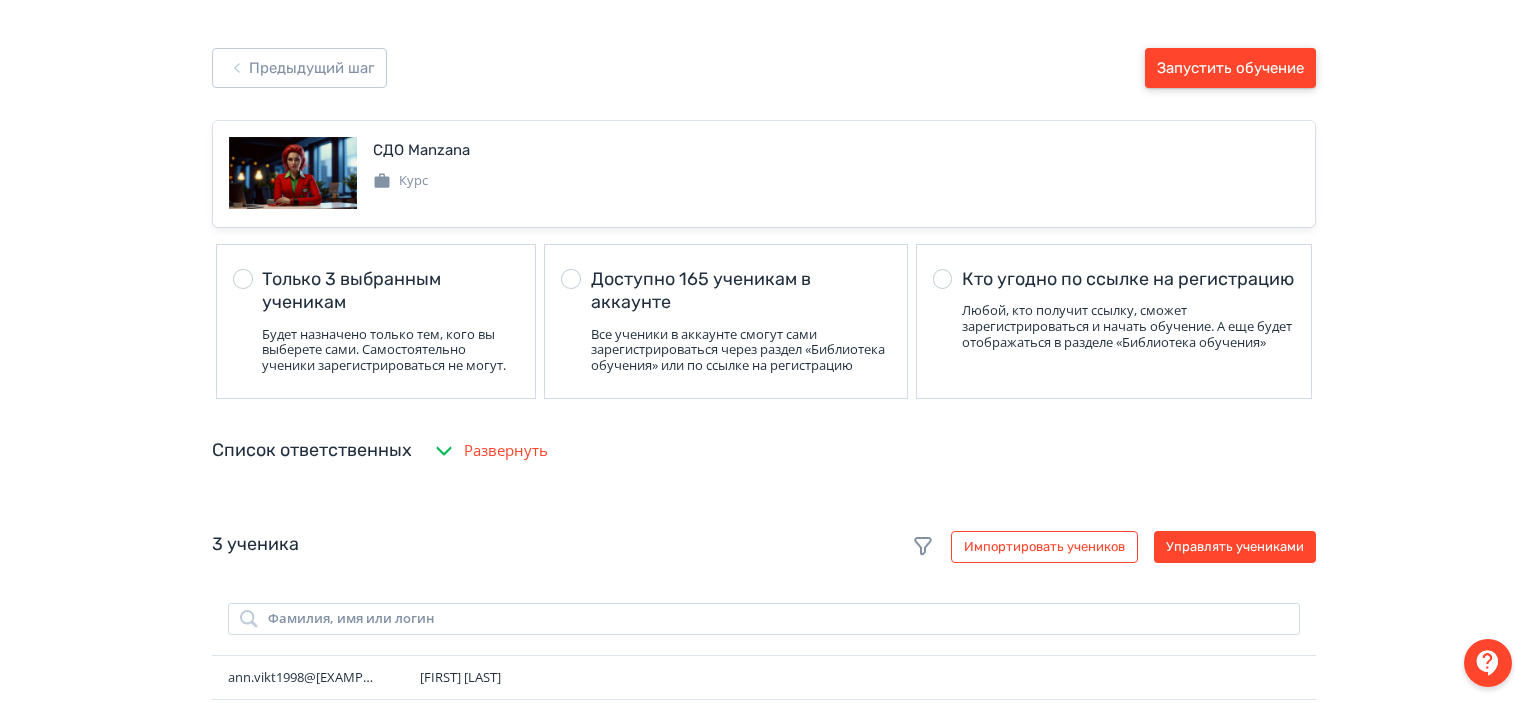 click on "Запустить обучение" at bounding box center [1230, 68] 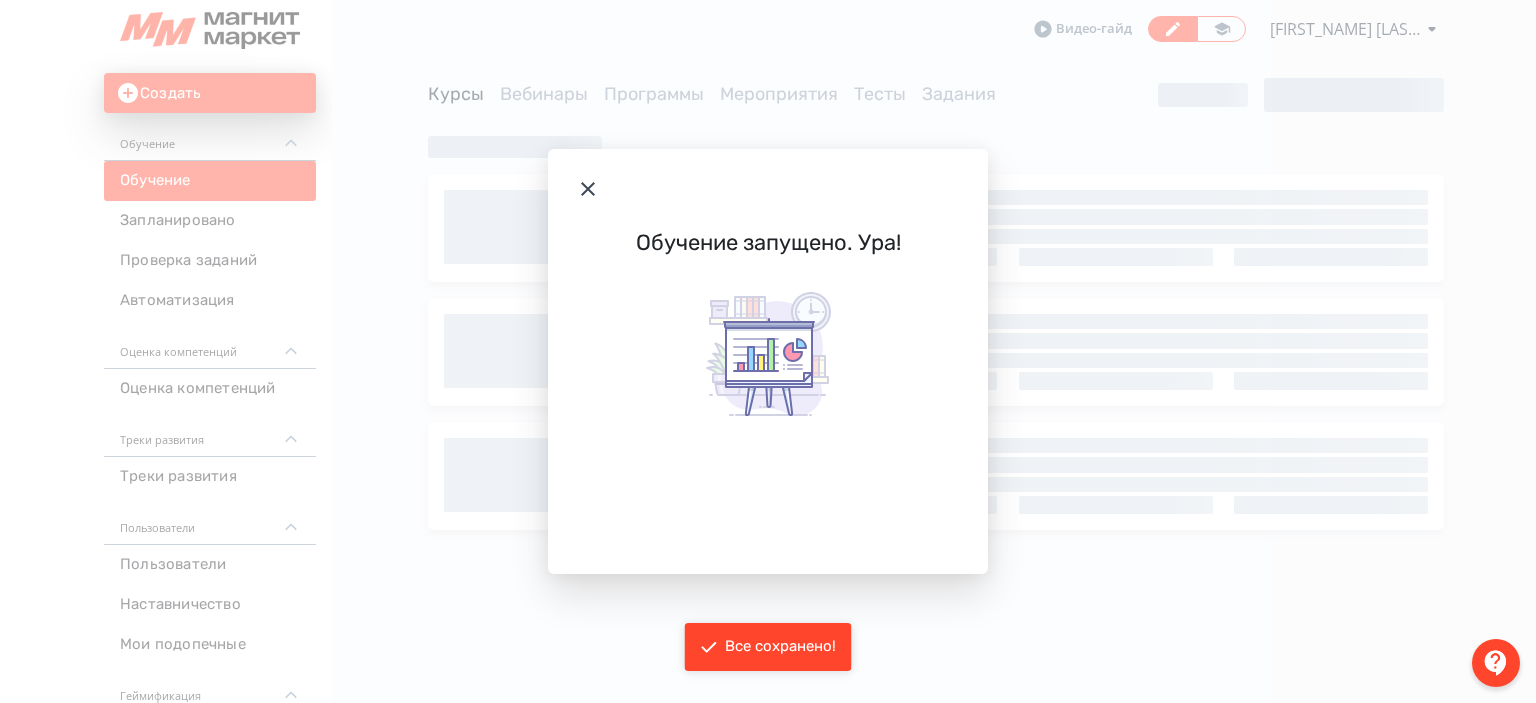click 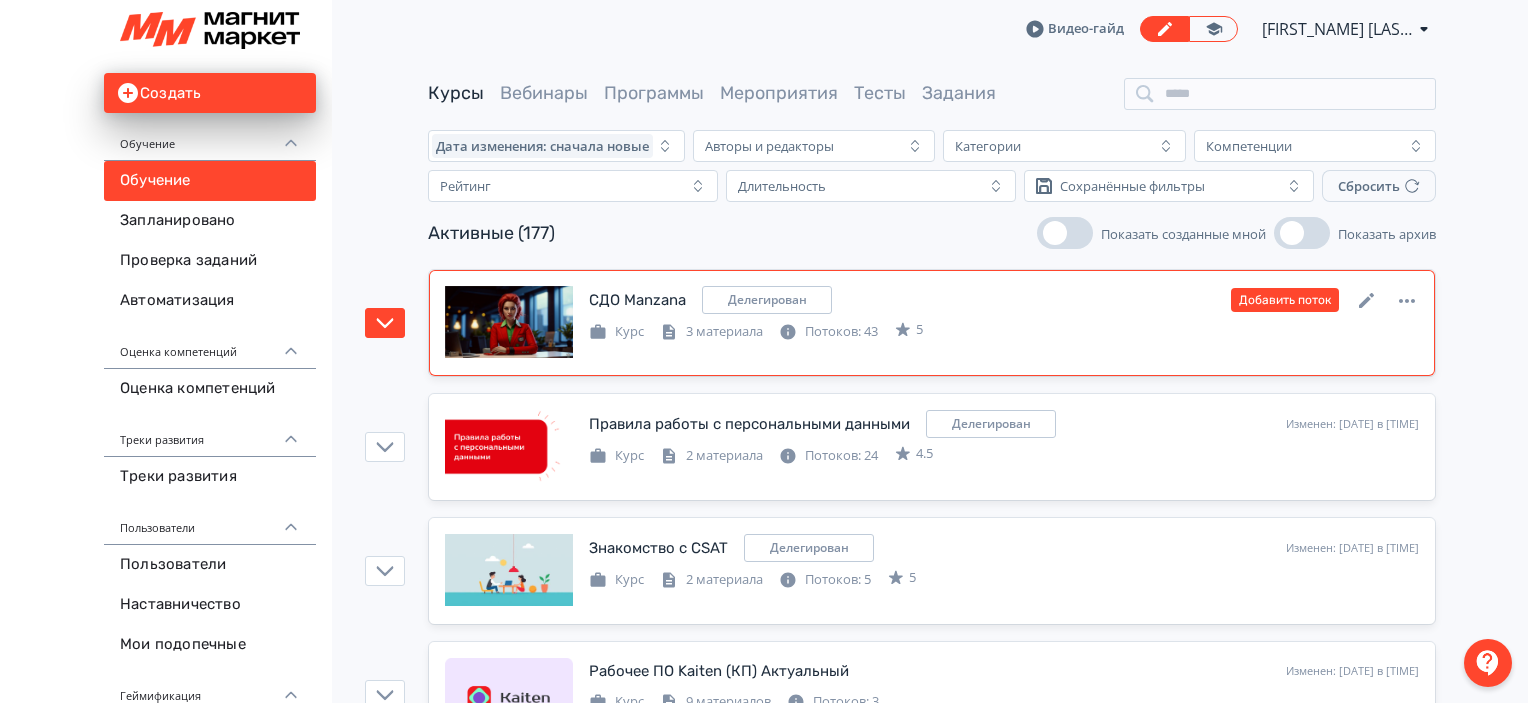 click on "Курс 3 материала Потоков: 43 5" at bounding box center (1004, 330) 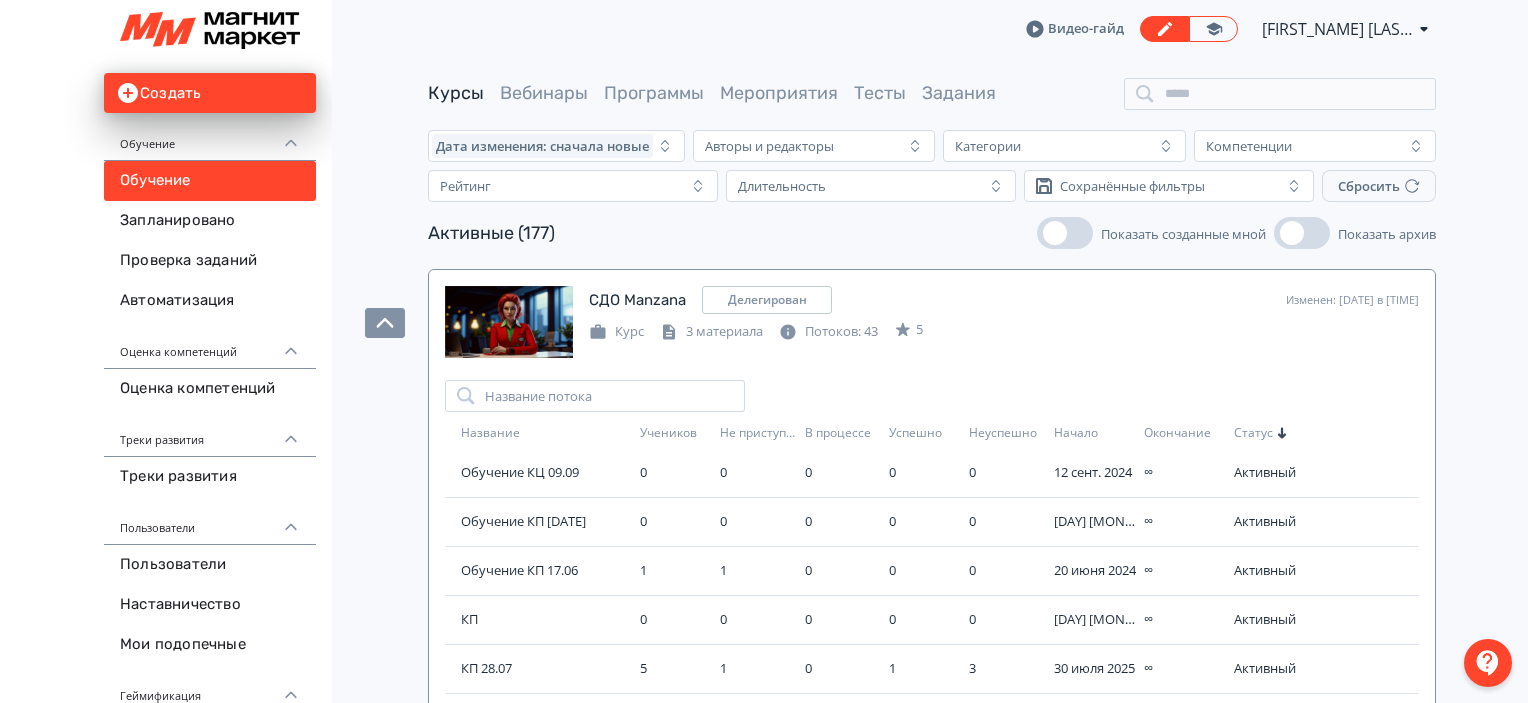 scroll, scrollTop: 300, scrollLeft: 0, axis: vertical 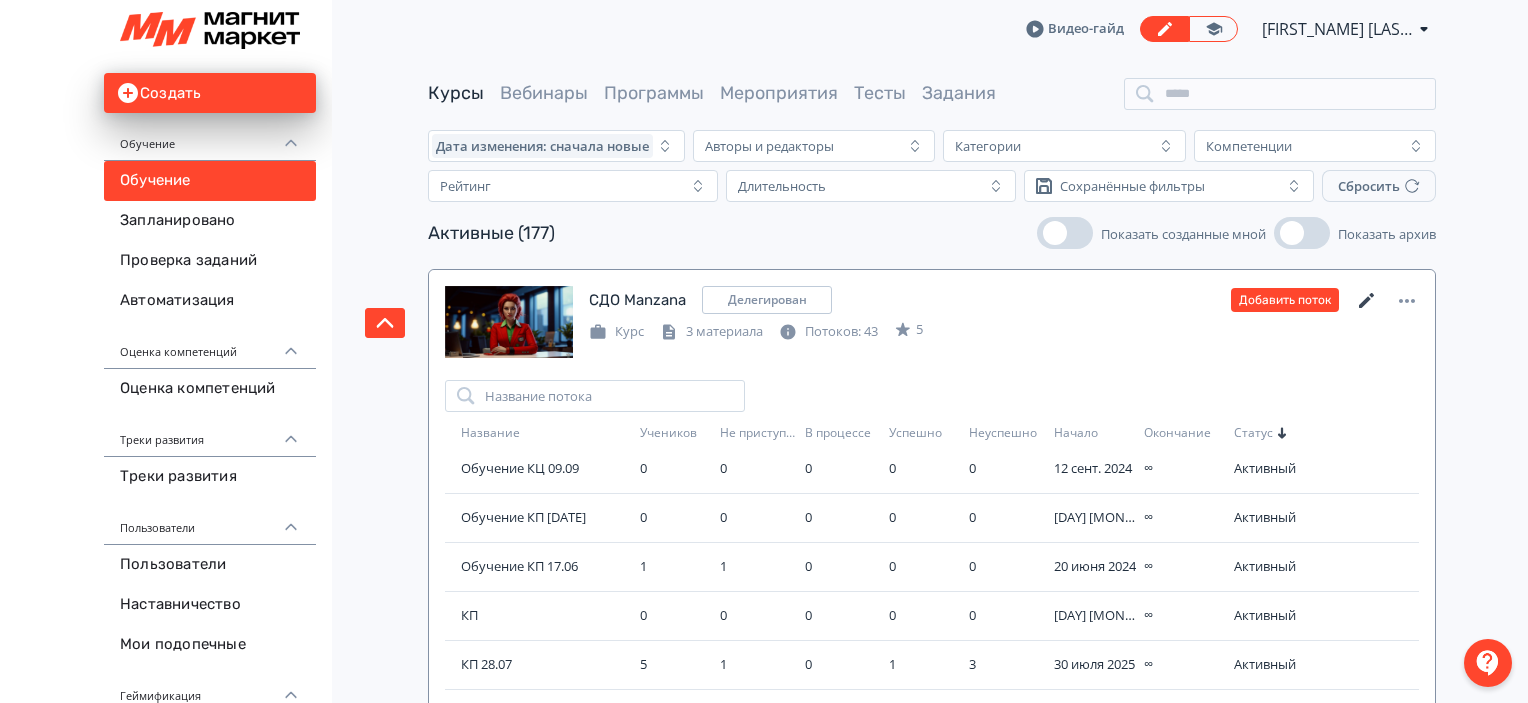 click 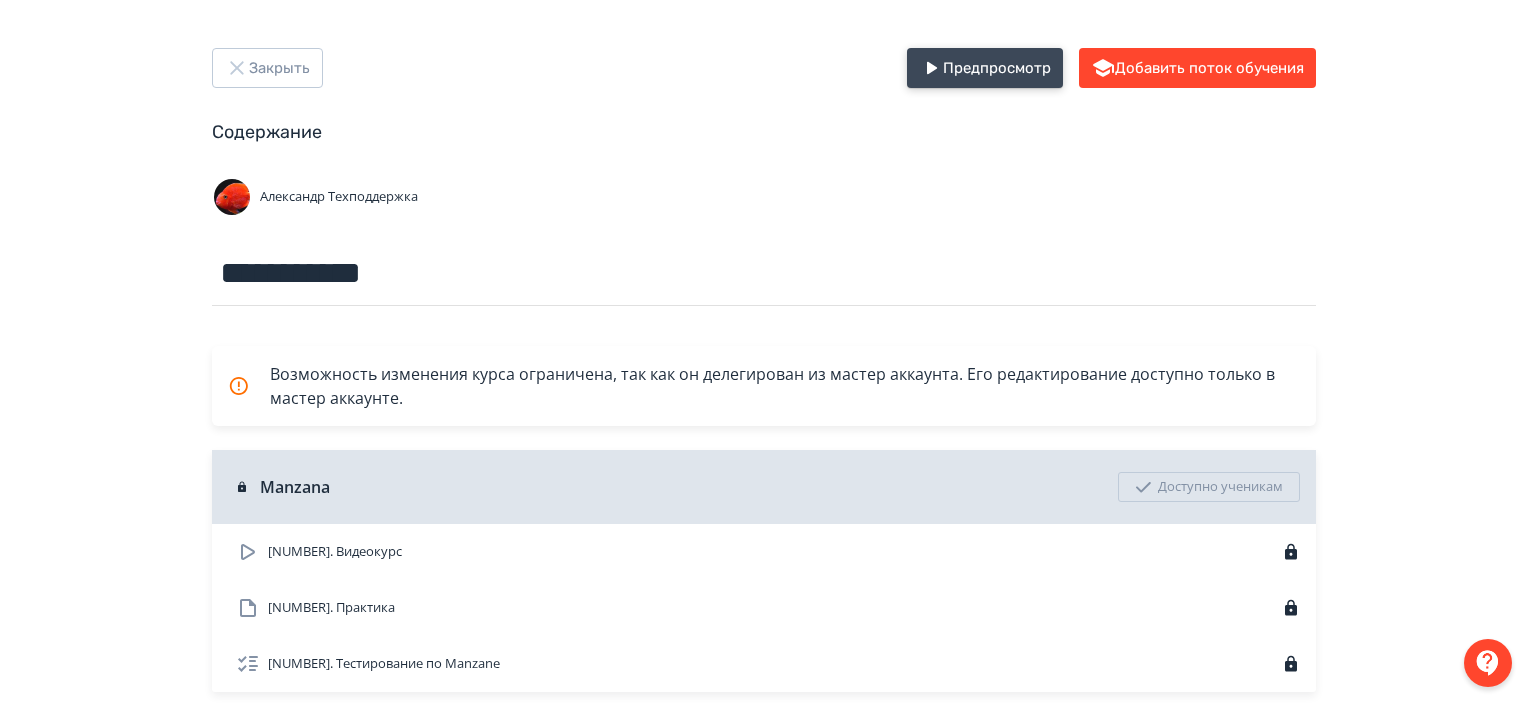 click on "Предпросмотр" at bounding box center [985, 68] 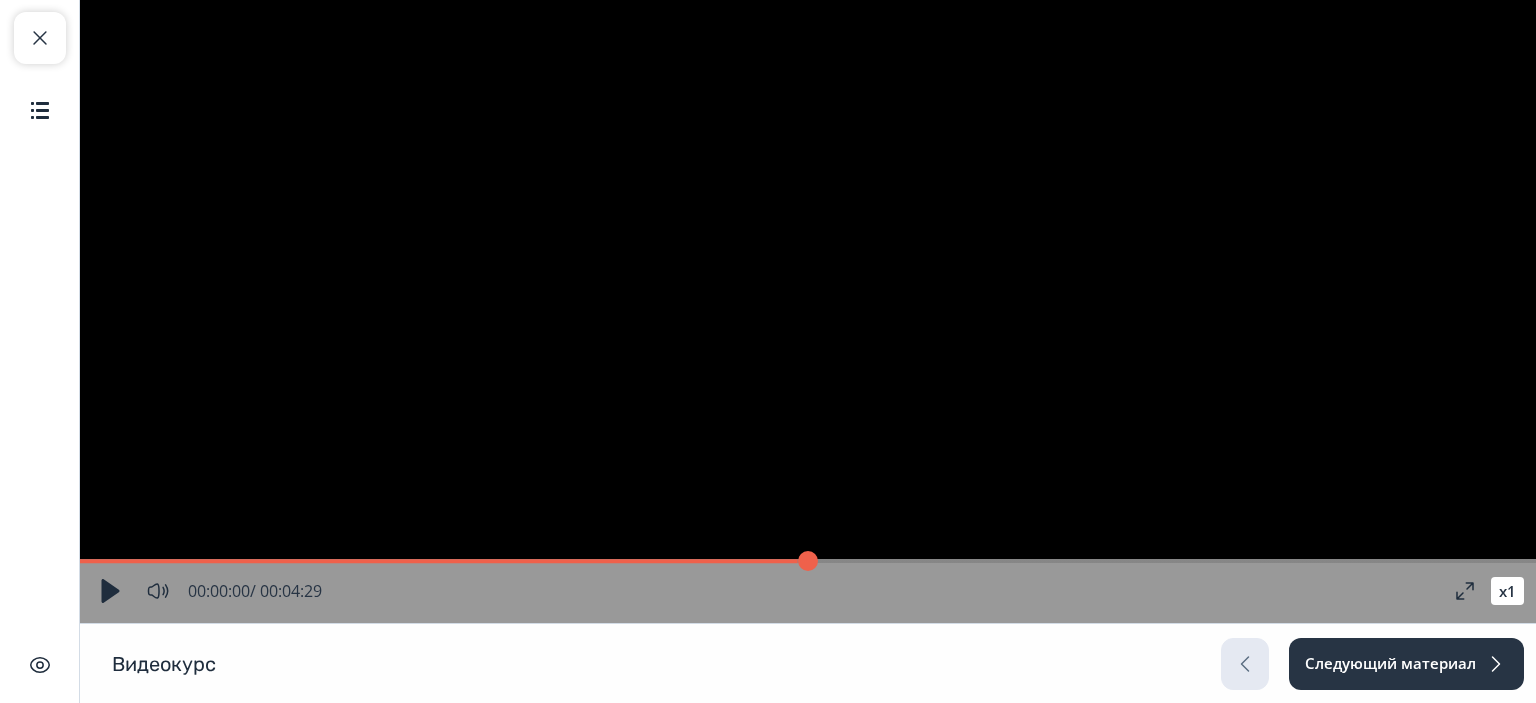 click at bounding box center (110, 591) 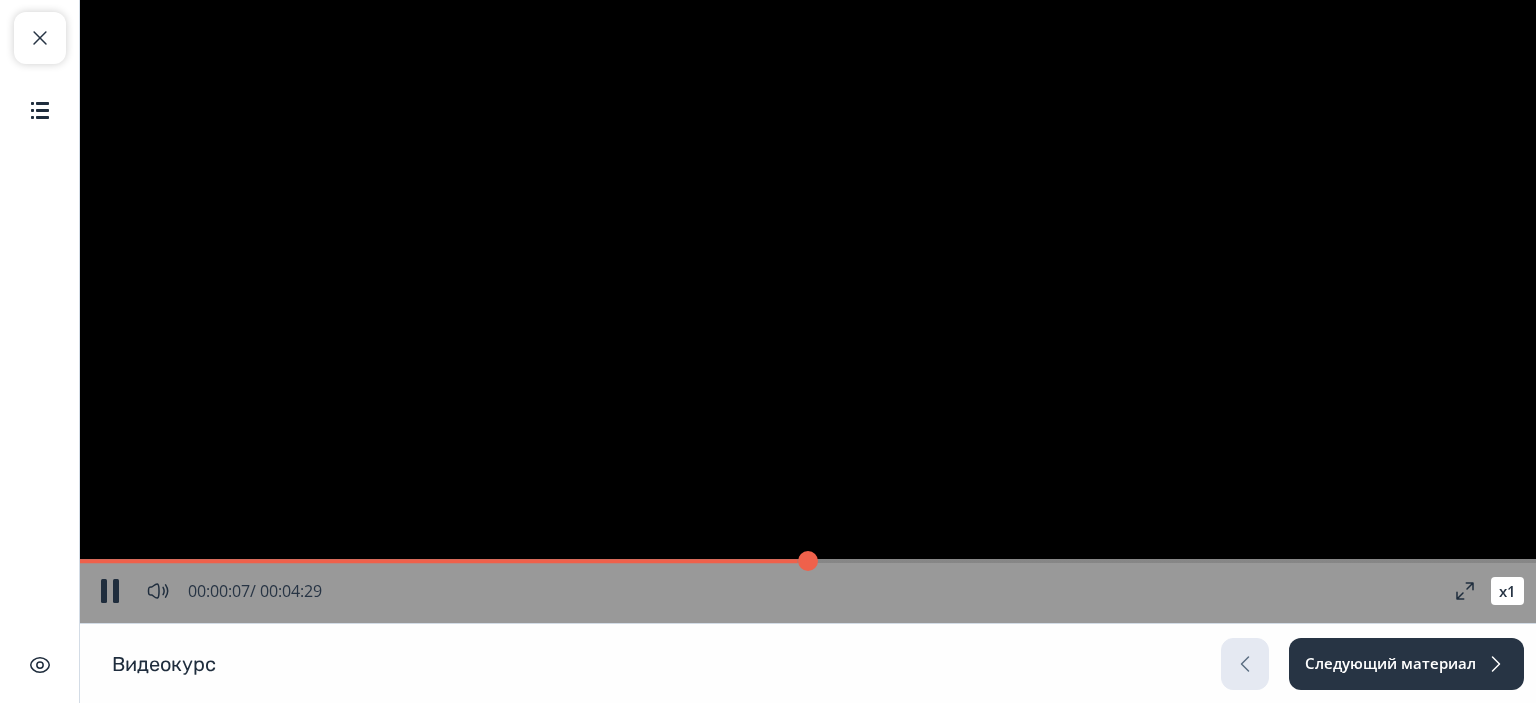 click at bounding box center [1465, 591] 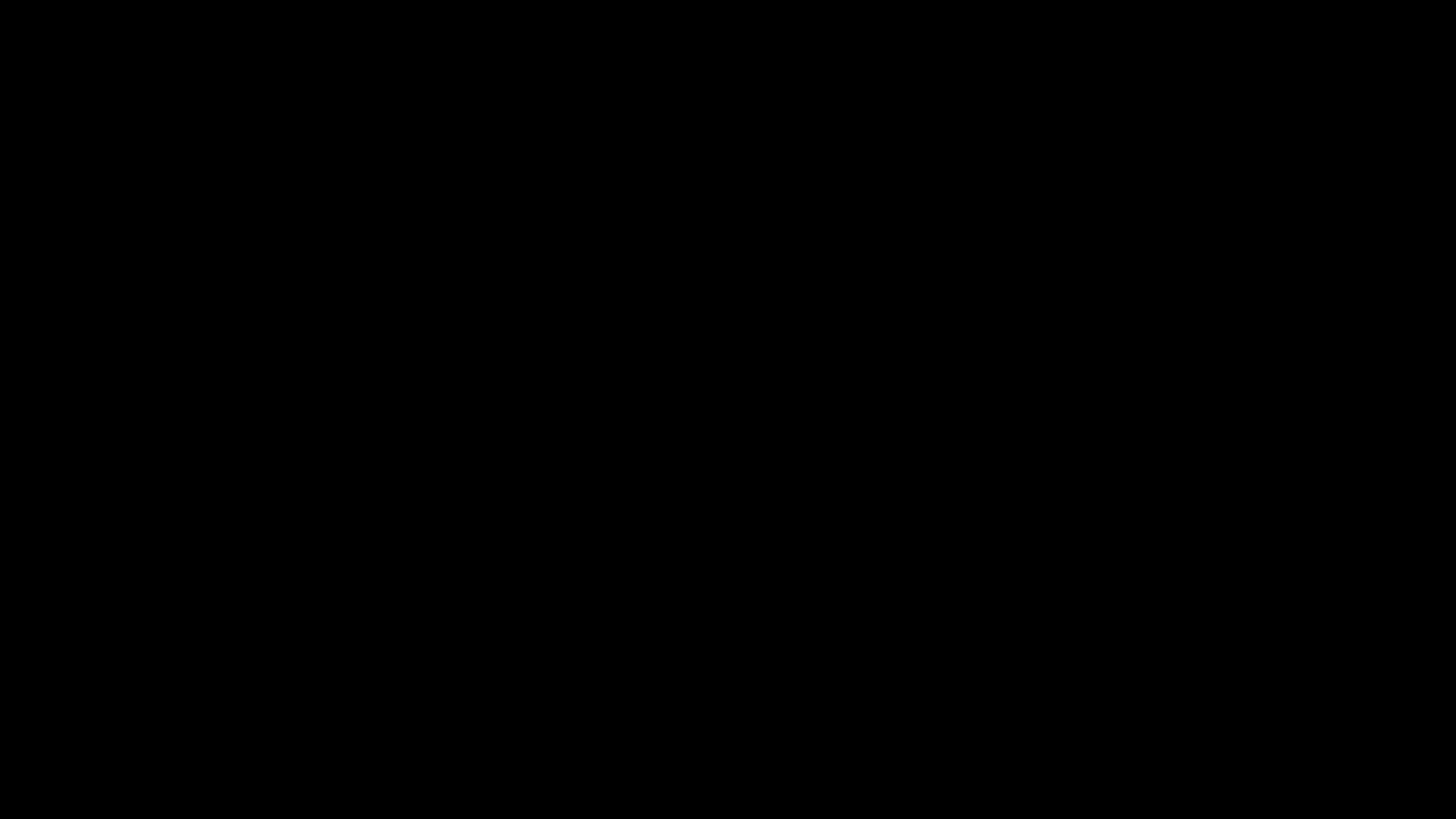 type on "***" 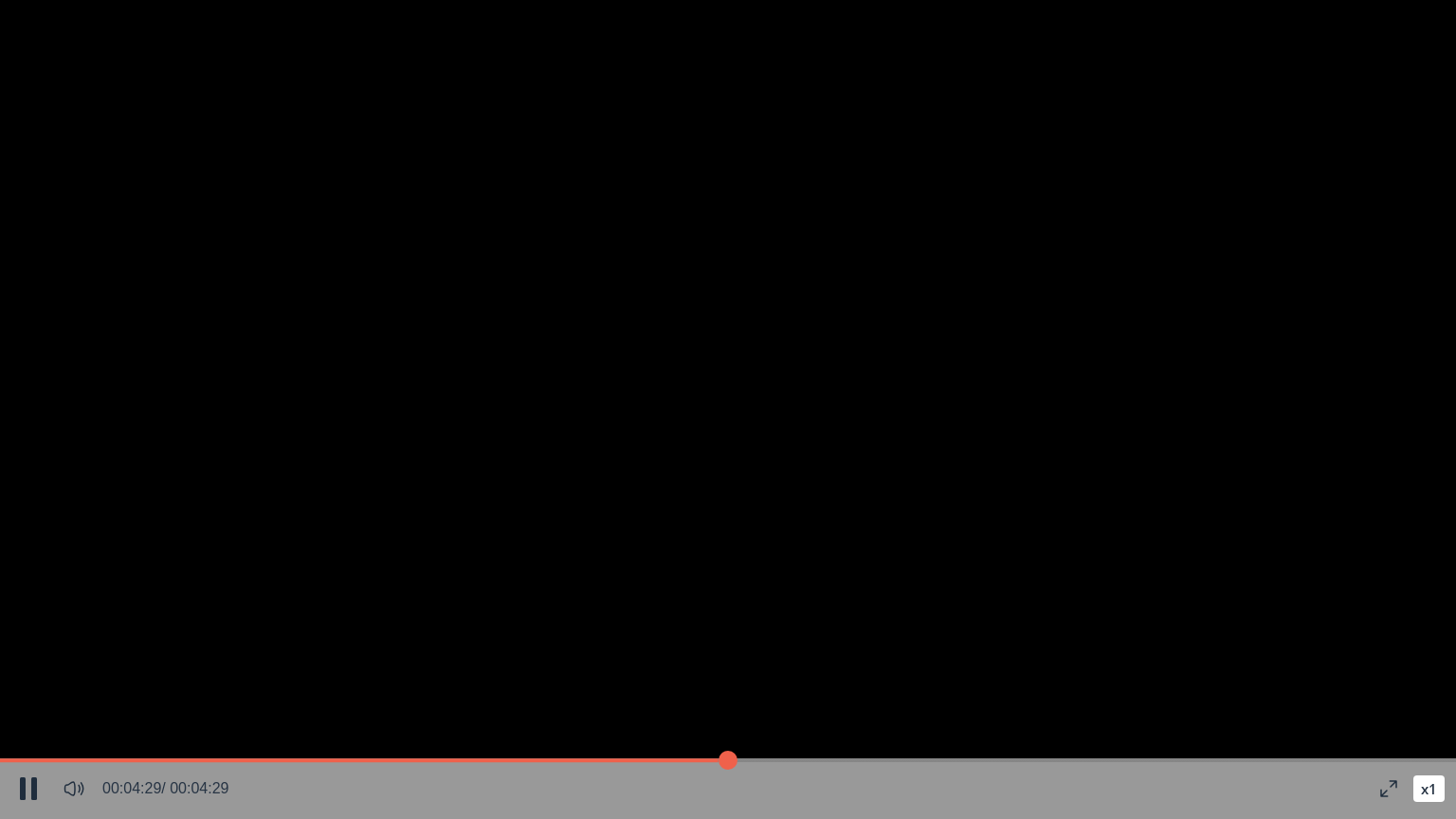 click at bounding box center (1389, 789) 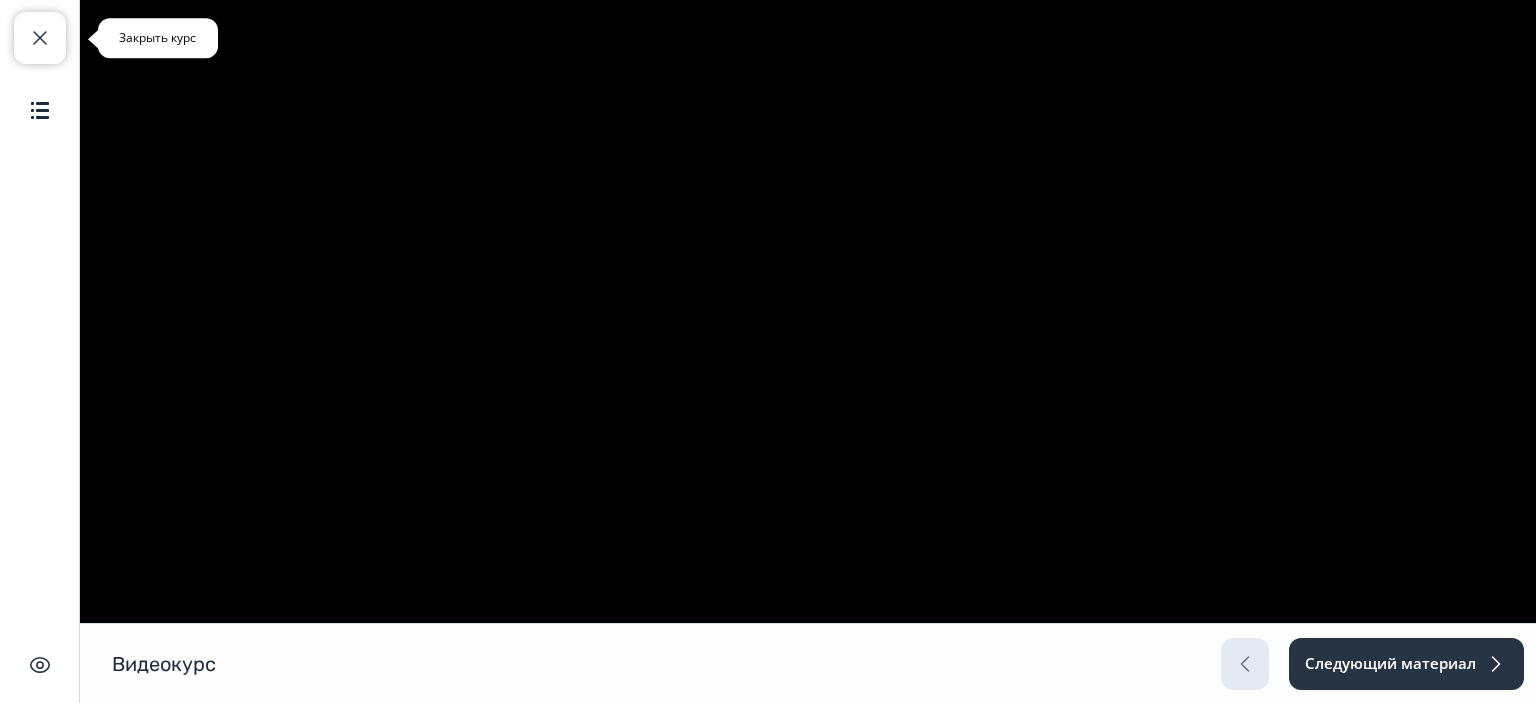 click at bounding box center [40, 38] 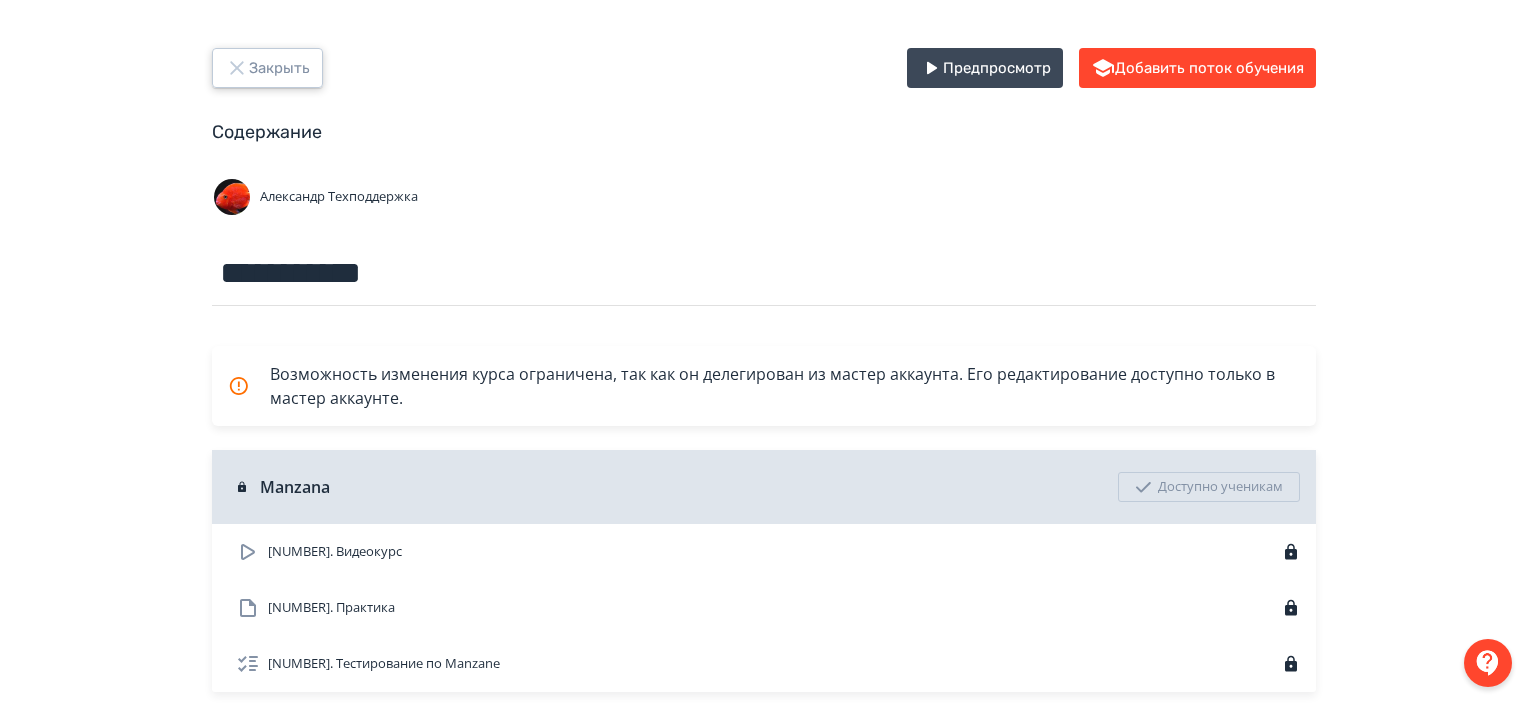 click on "Закрыть" at bounding box center [267, 68] 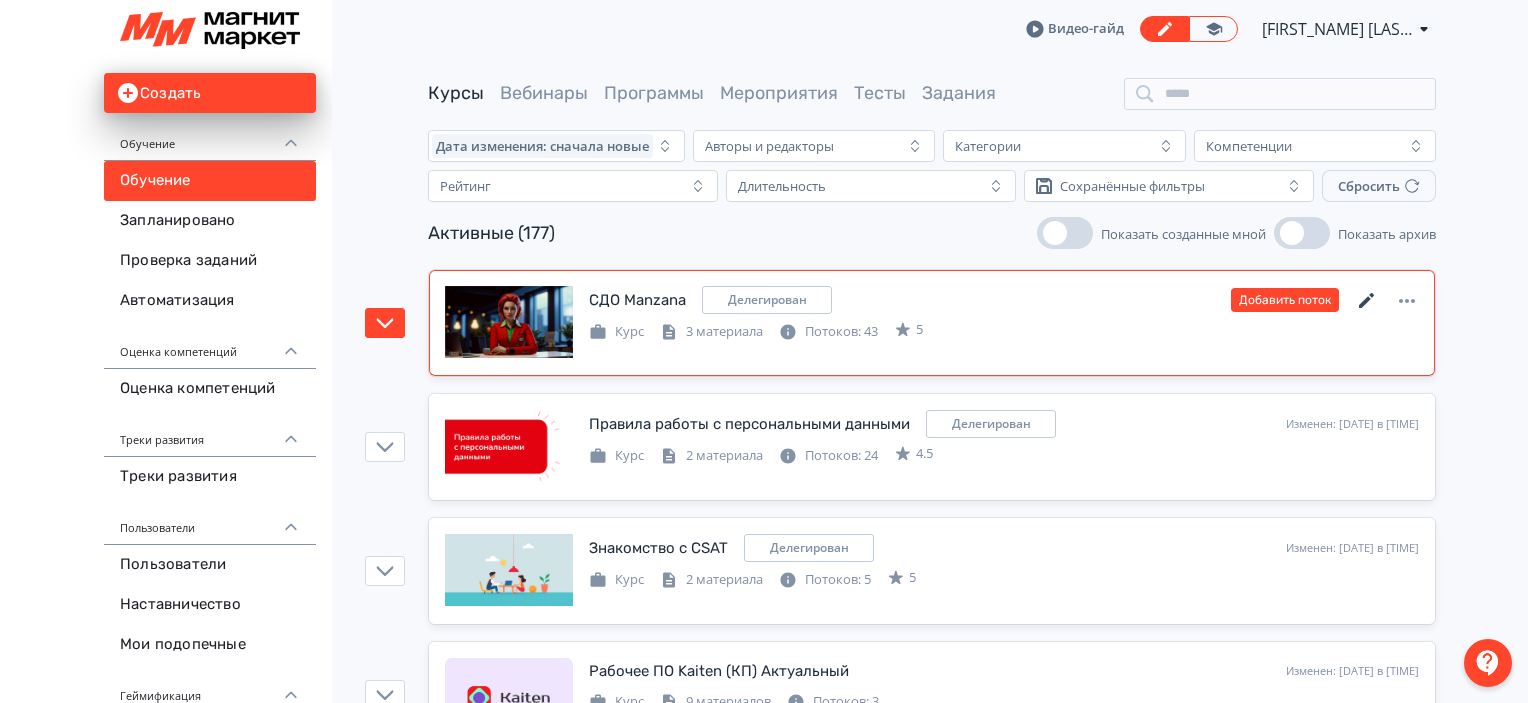 click 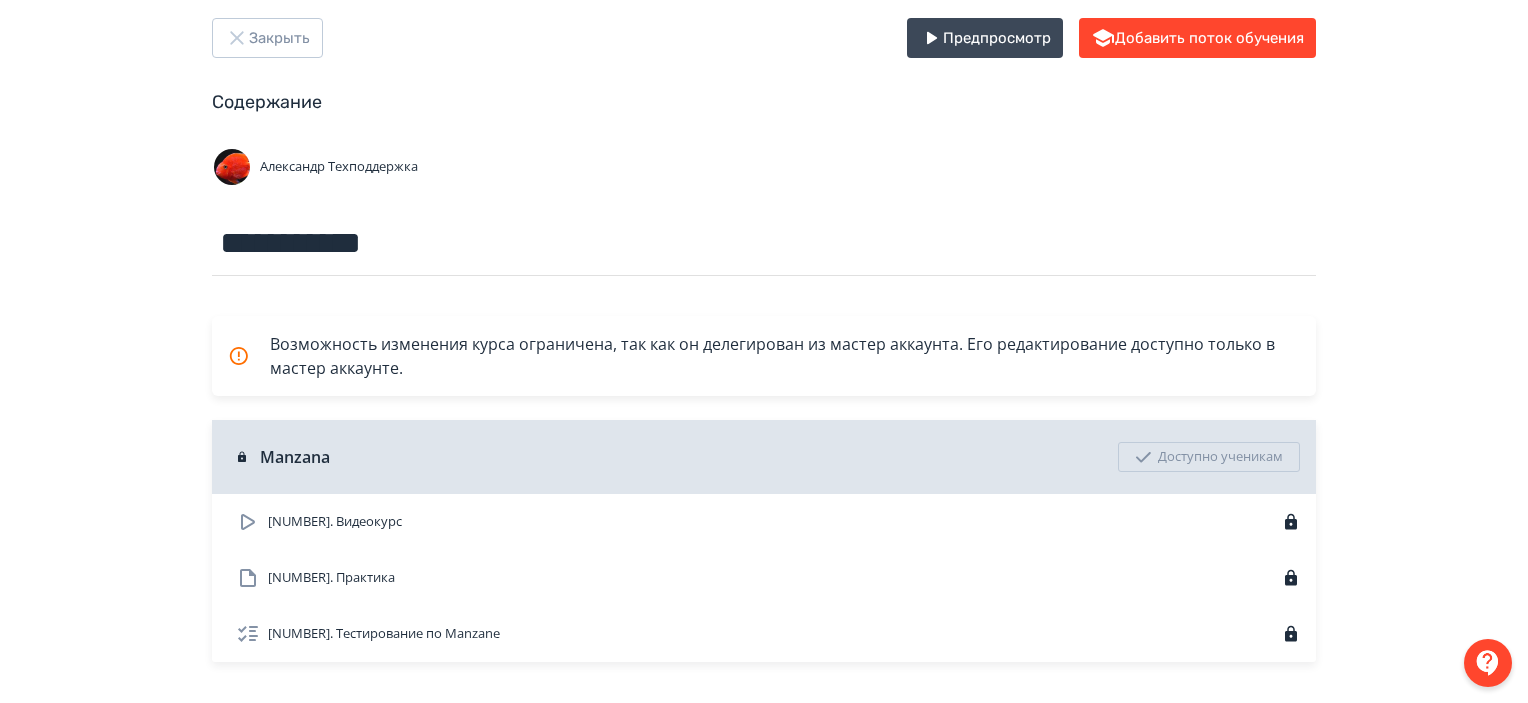 scroll, scrollTop: 0, scrollLeft: 0, axis: both 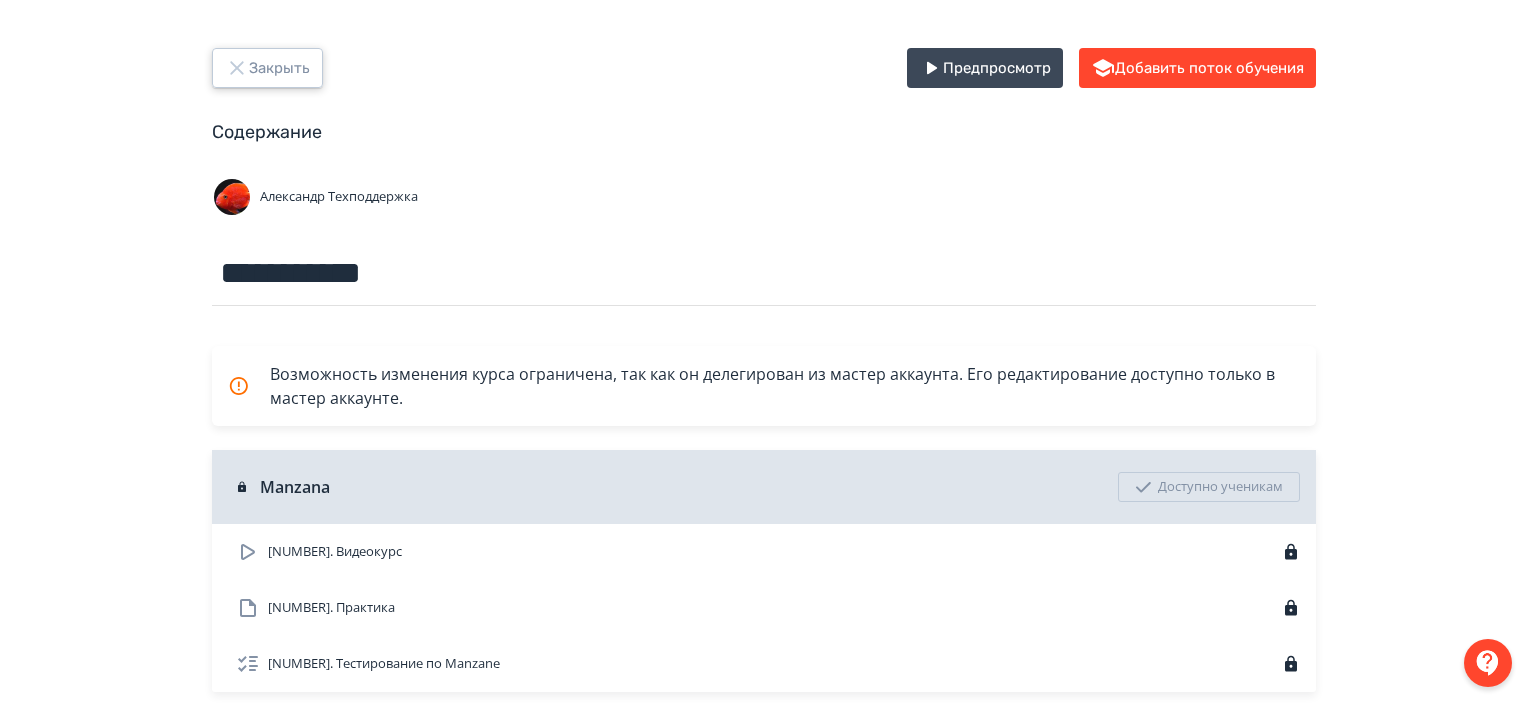 click on "Закрыть" at bounding box center (267, 68) 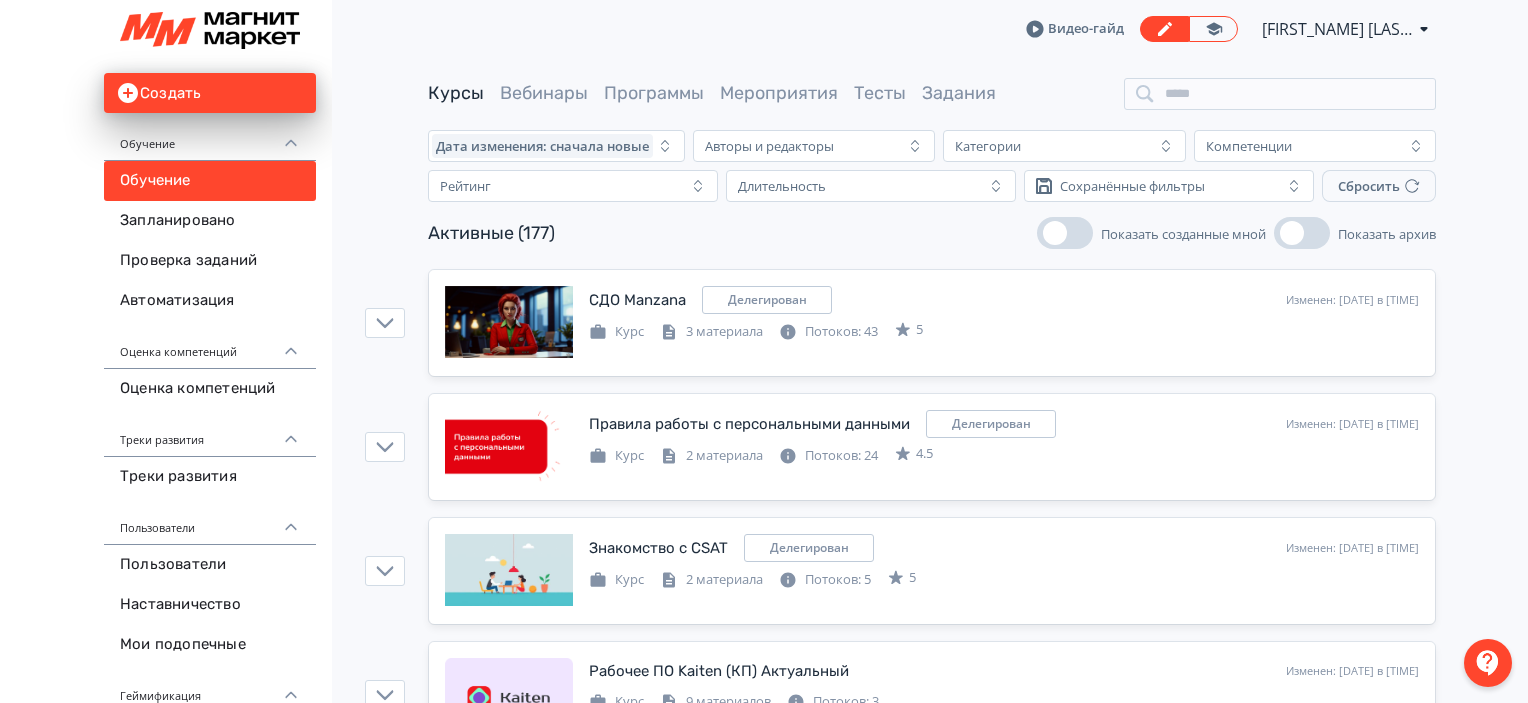 click on "Изменен: [DATE] в [TIME]" at bounding box center [932, 3299] 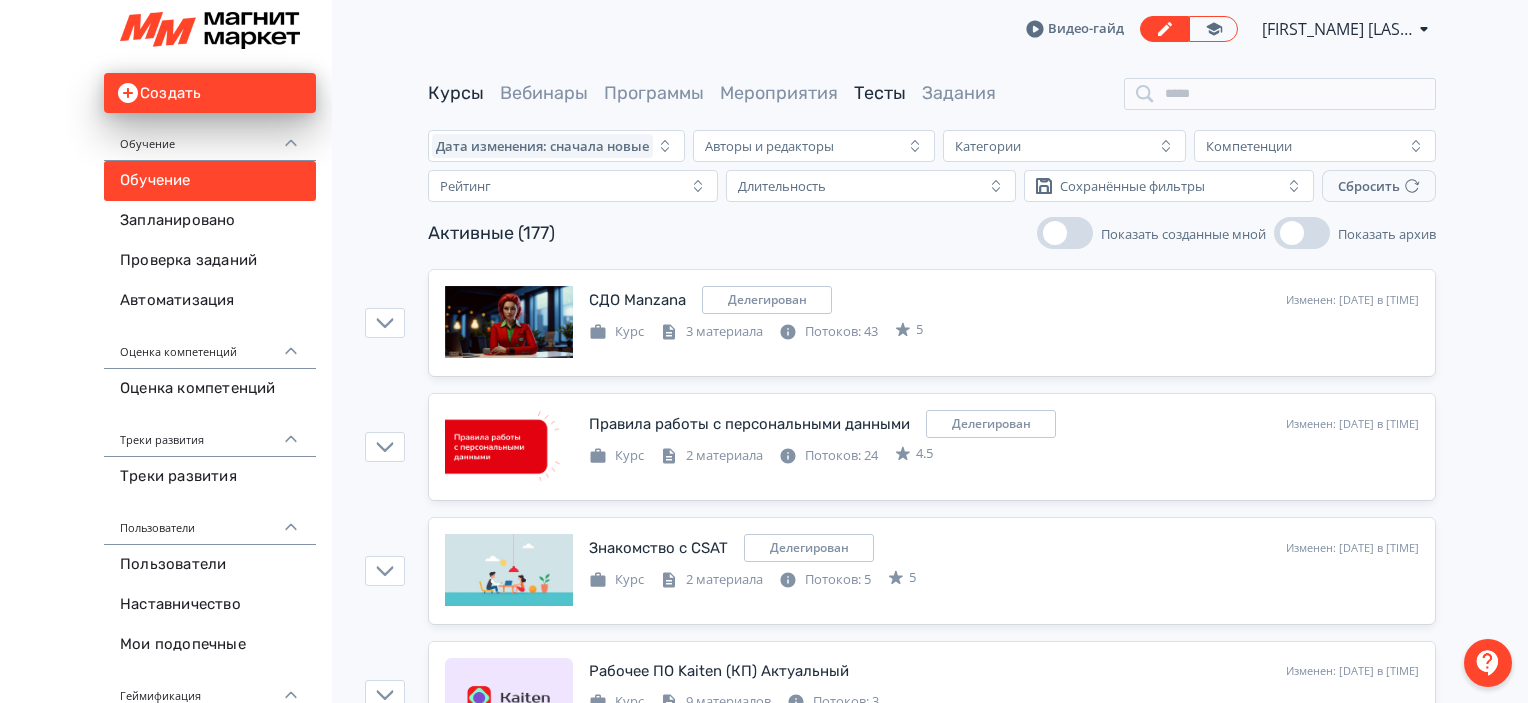 click on "Тесты" at bounding box center [880, 93] 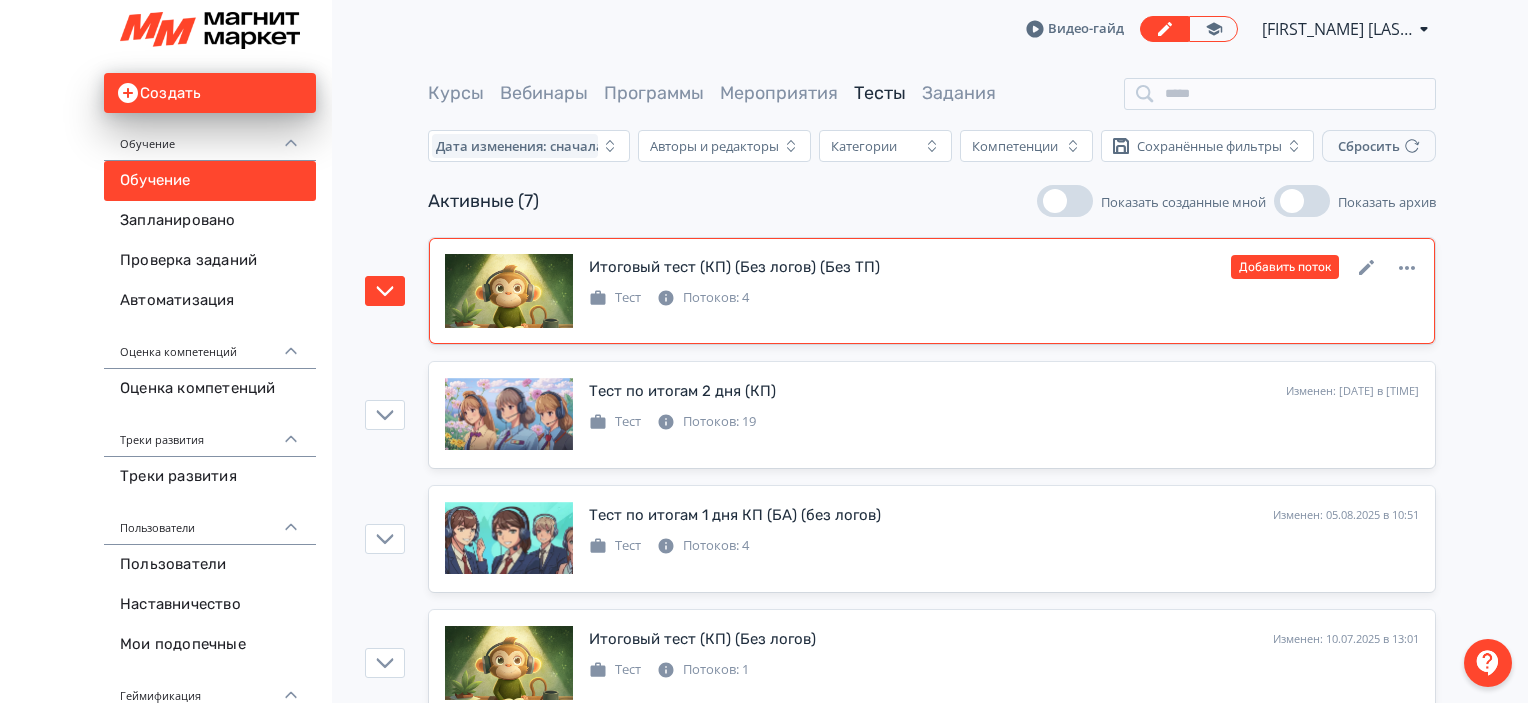 click on "Тест Потоков: 4" at bounding box center (1004, 296) 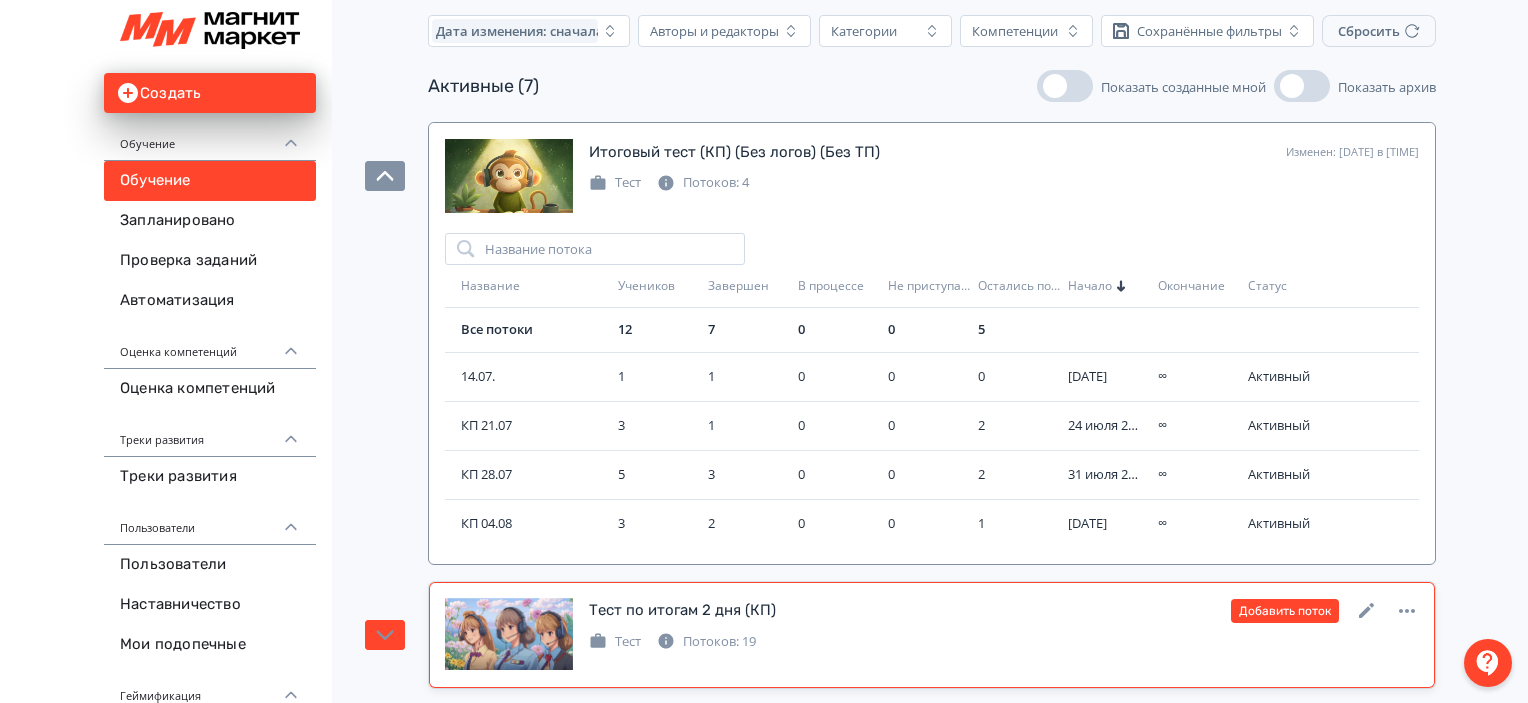 scroll, scrollTop: 200, scrollLeft: 0, axis: vertical 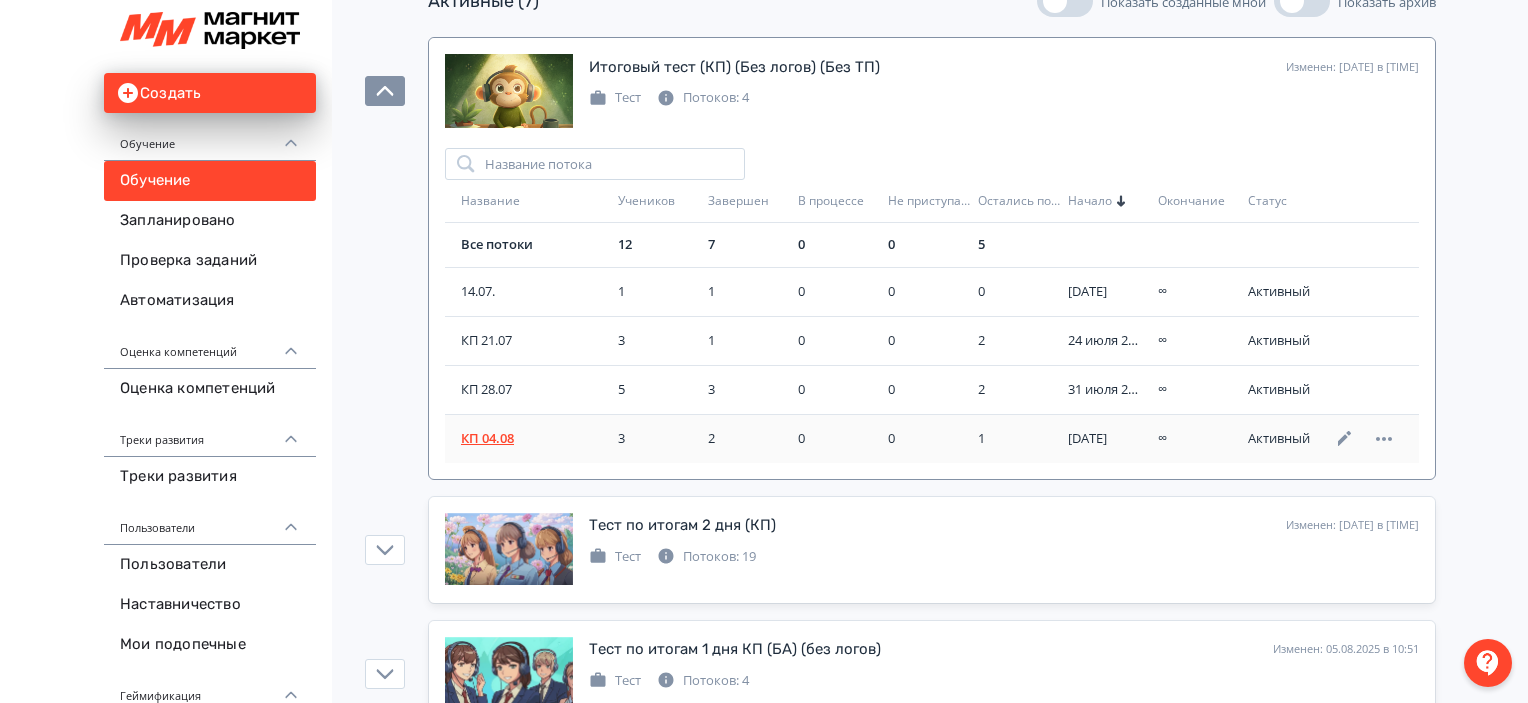 click on "КП 04.08" at bounding box center [527, 438] 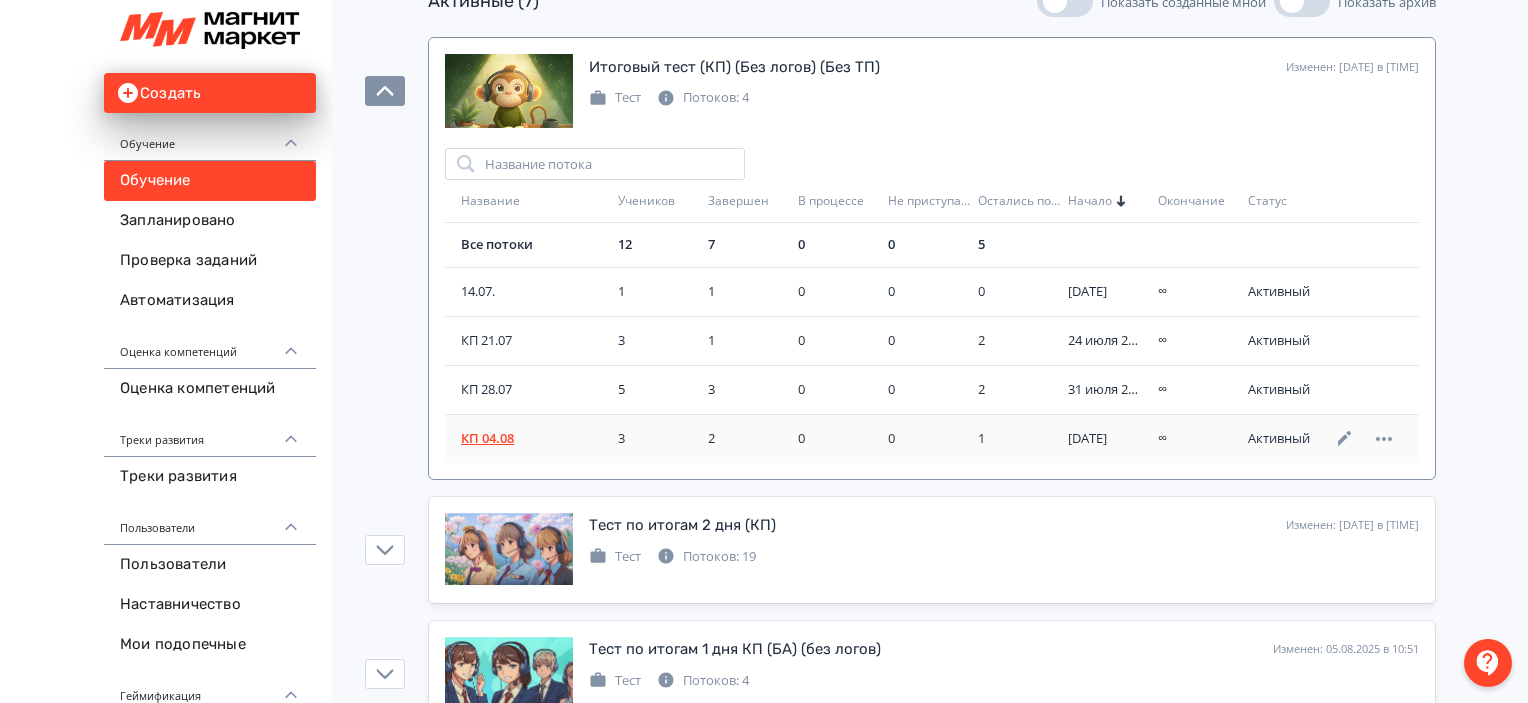 click on "КП 04.08" at bounding box center (531, 439) 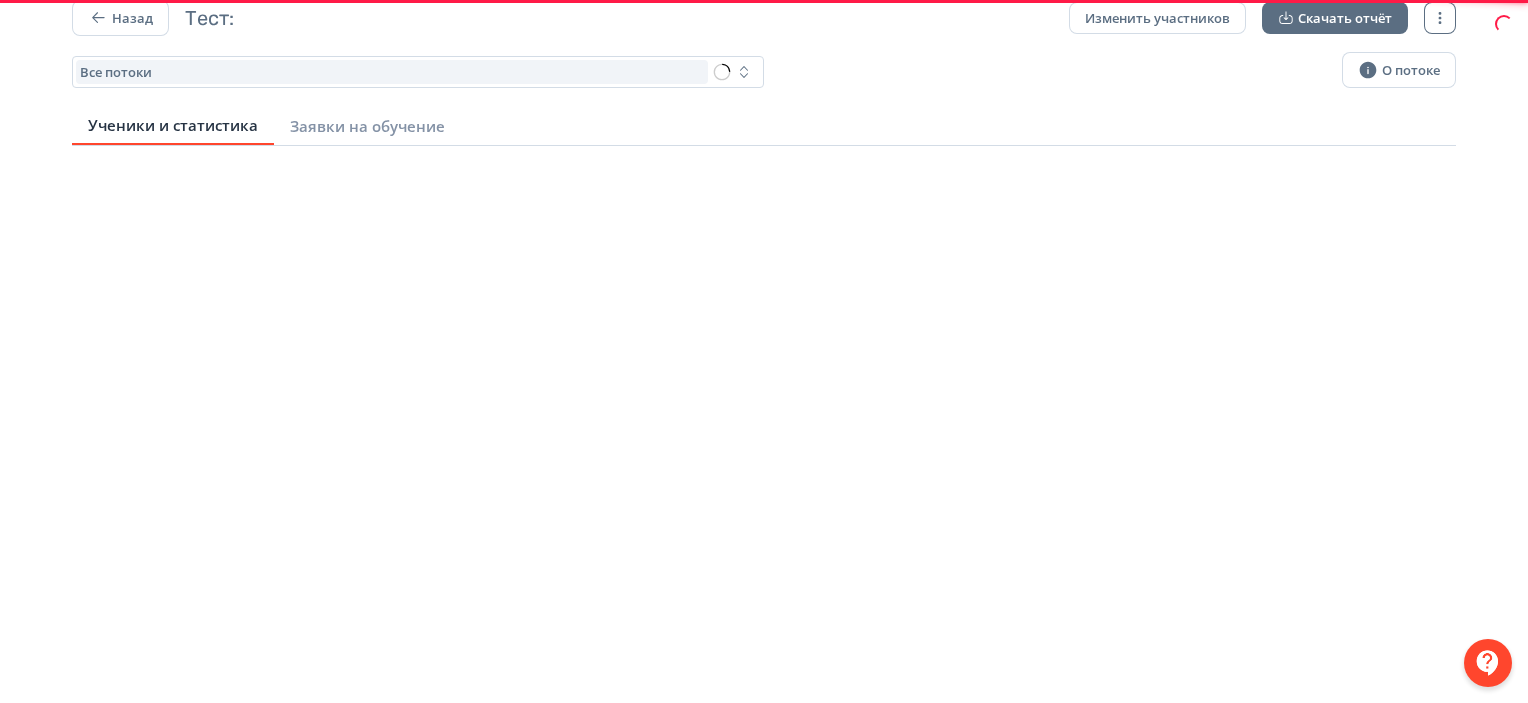 scroll, scrollTop: 0, scrollLeft: 0, axis: both 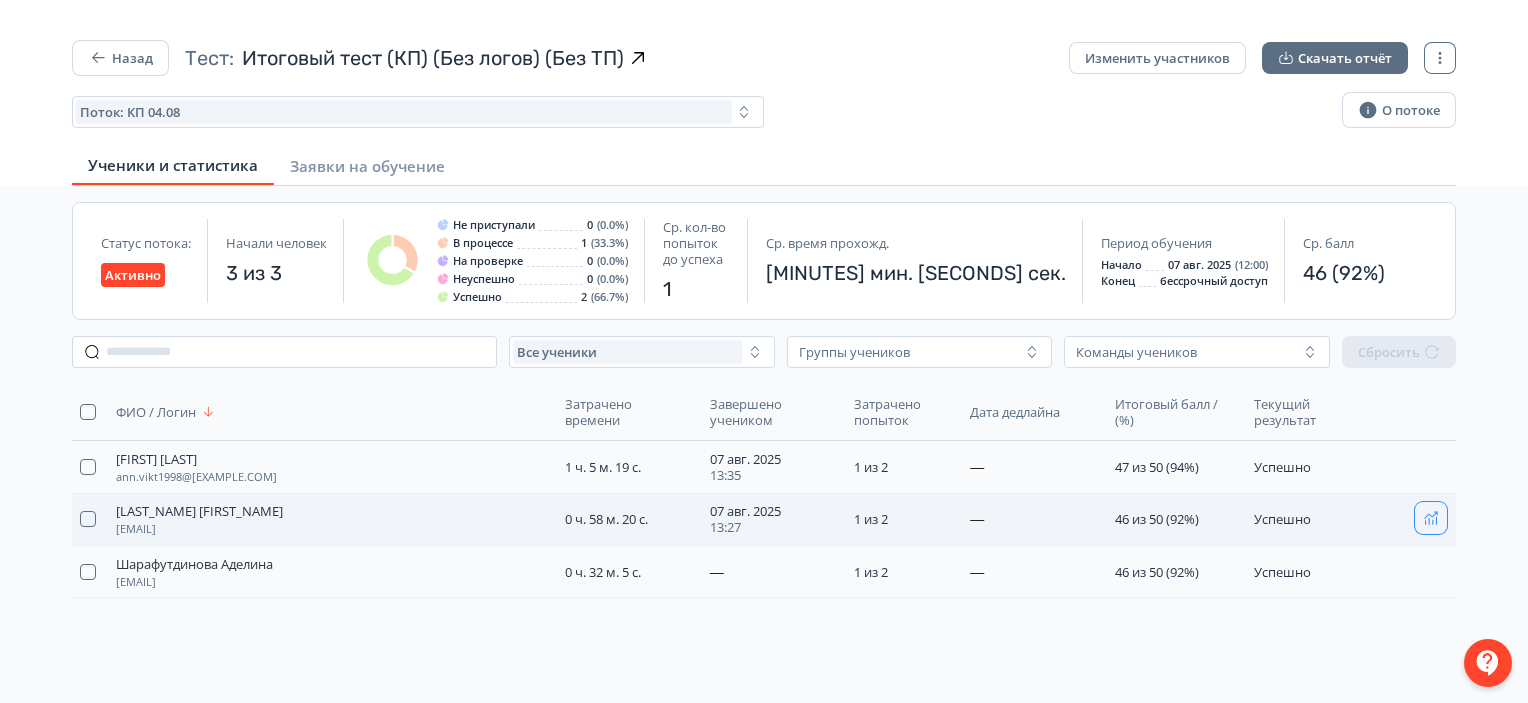 click 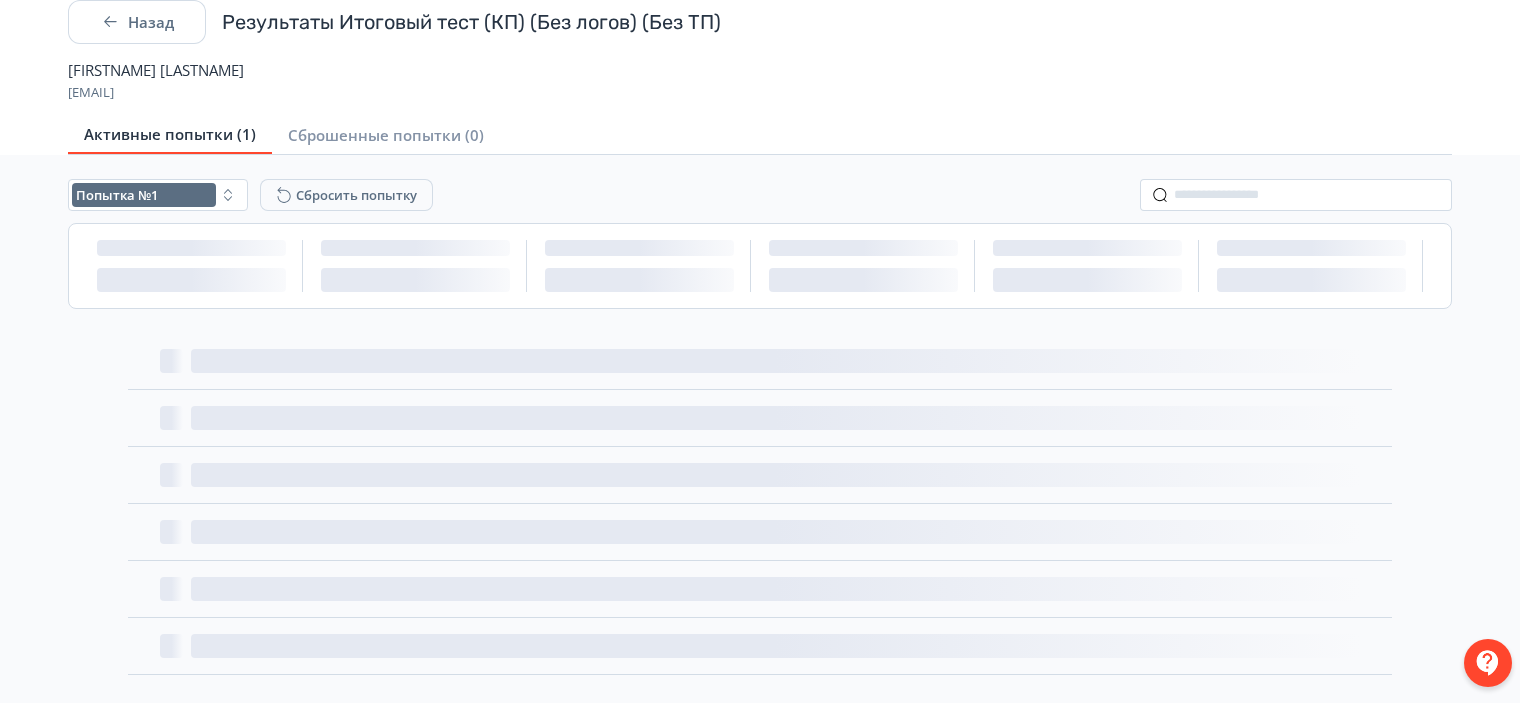 scroll, scrollTop: 61, scrollLeft: 0, axis: vertical 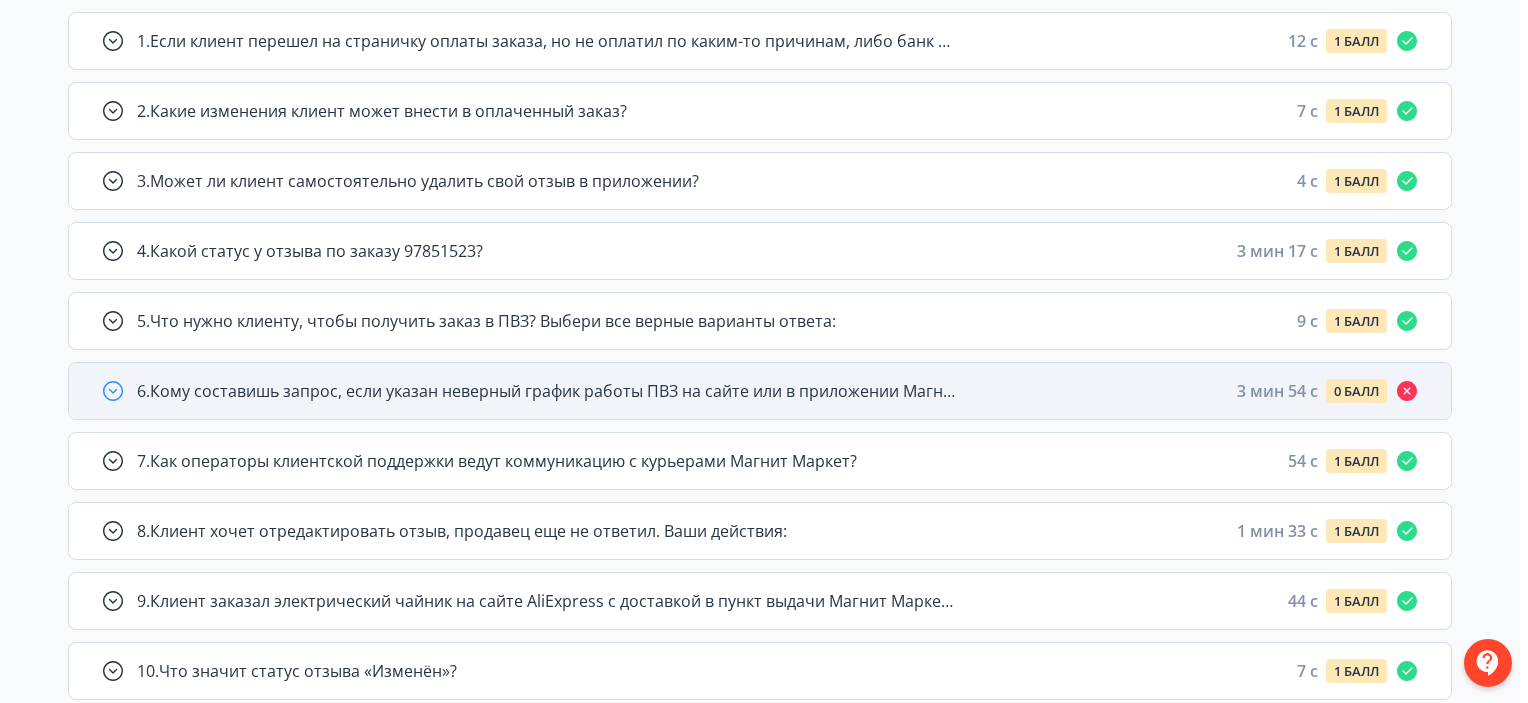 click on "6 .  Кому составишь запрос, если указан неверный график работы ПВЗ на сайте или в приложении Магнит Маркет? [TIME] 0 БАЛЛ" at bounding box center [778, 391] 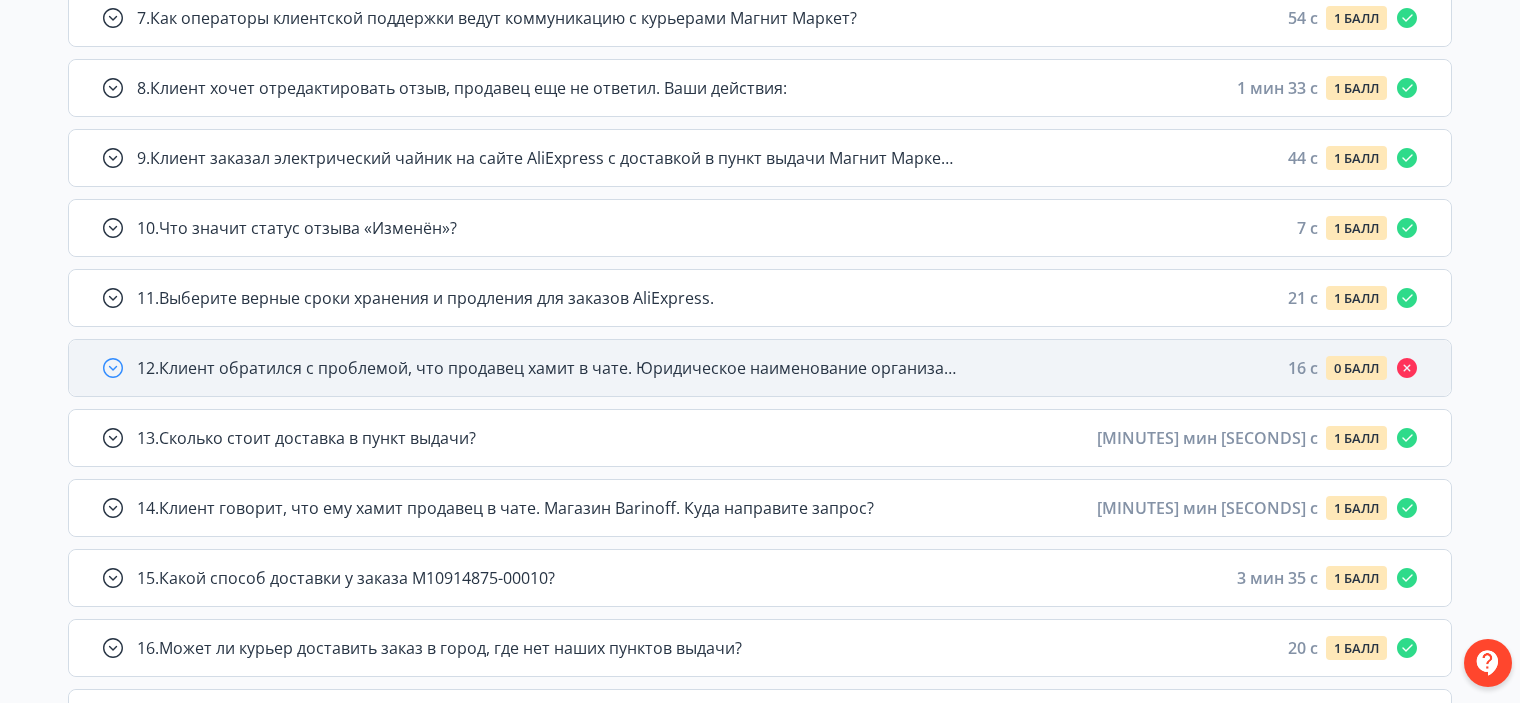 click on "12 . Клиент обратился с проблемой, что продавец хамит в чате. Юридическое наименование организации ООО «Магнит Маркет». Куда направишь запрос?" at bounding box center [547, 368] 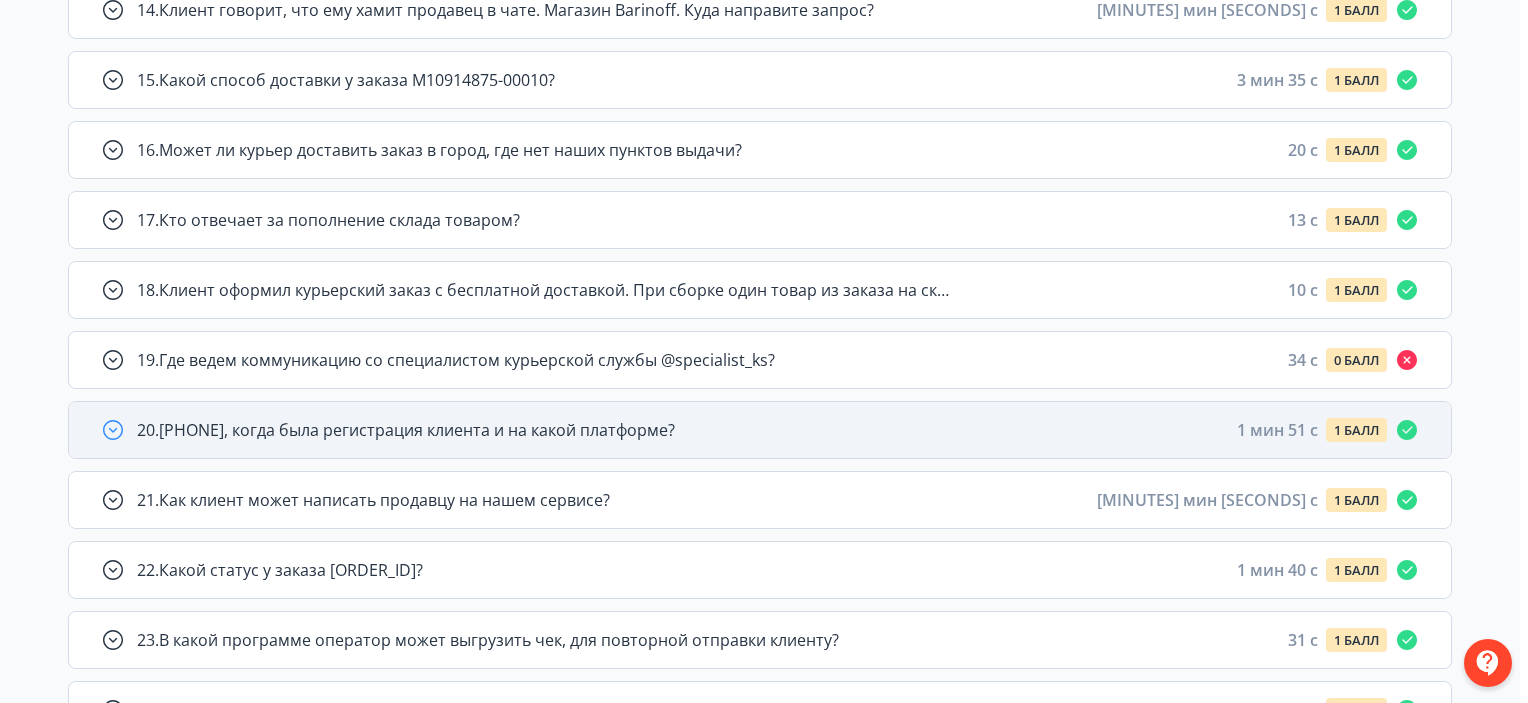 scroll, scrollTop: 2061, scrollLeft: 0, axis: vertical 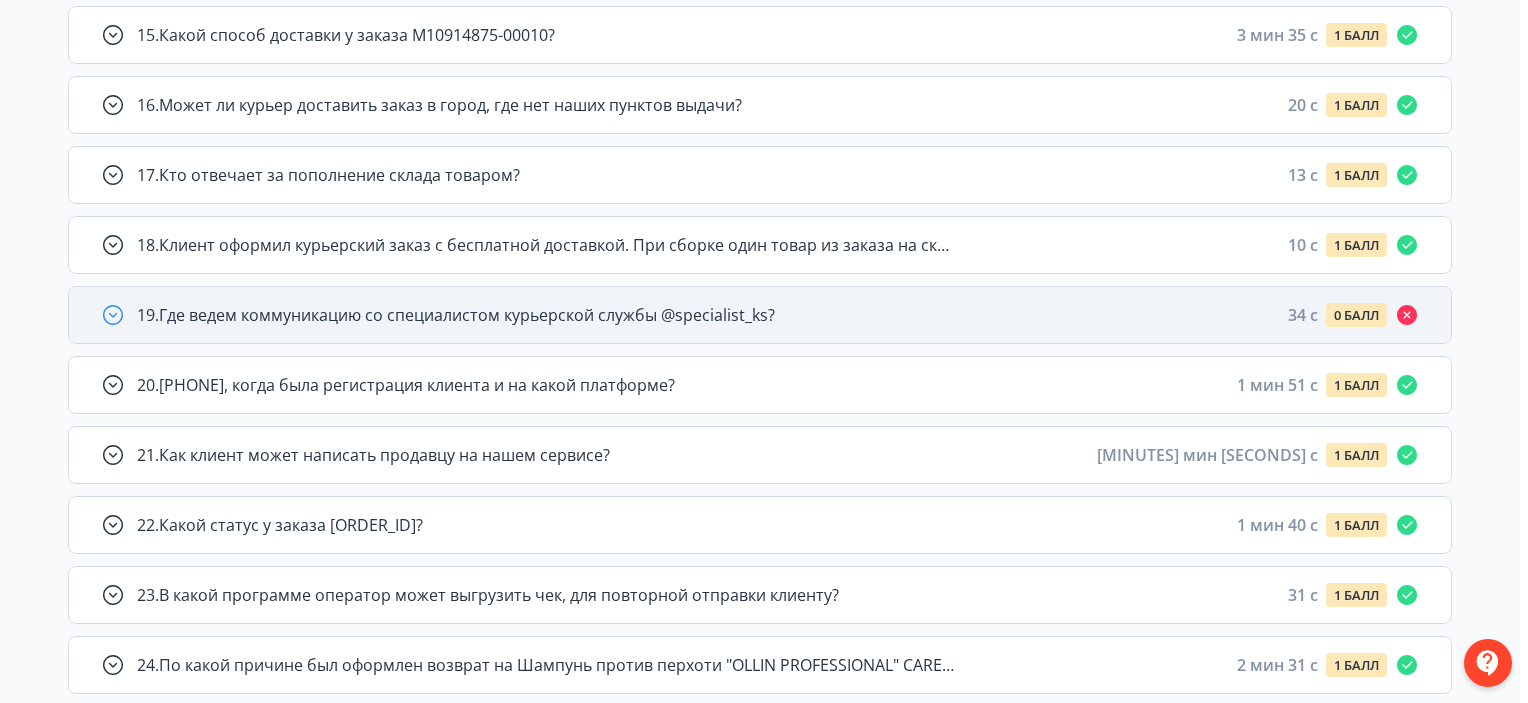 click on "19 .  Где ведем коммуникацию со специалистом курьерской службы @specialist_ks?" at bounding box center (456, 315) 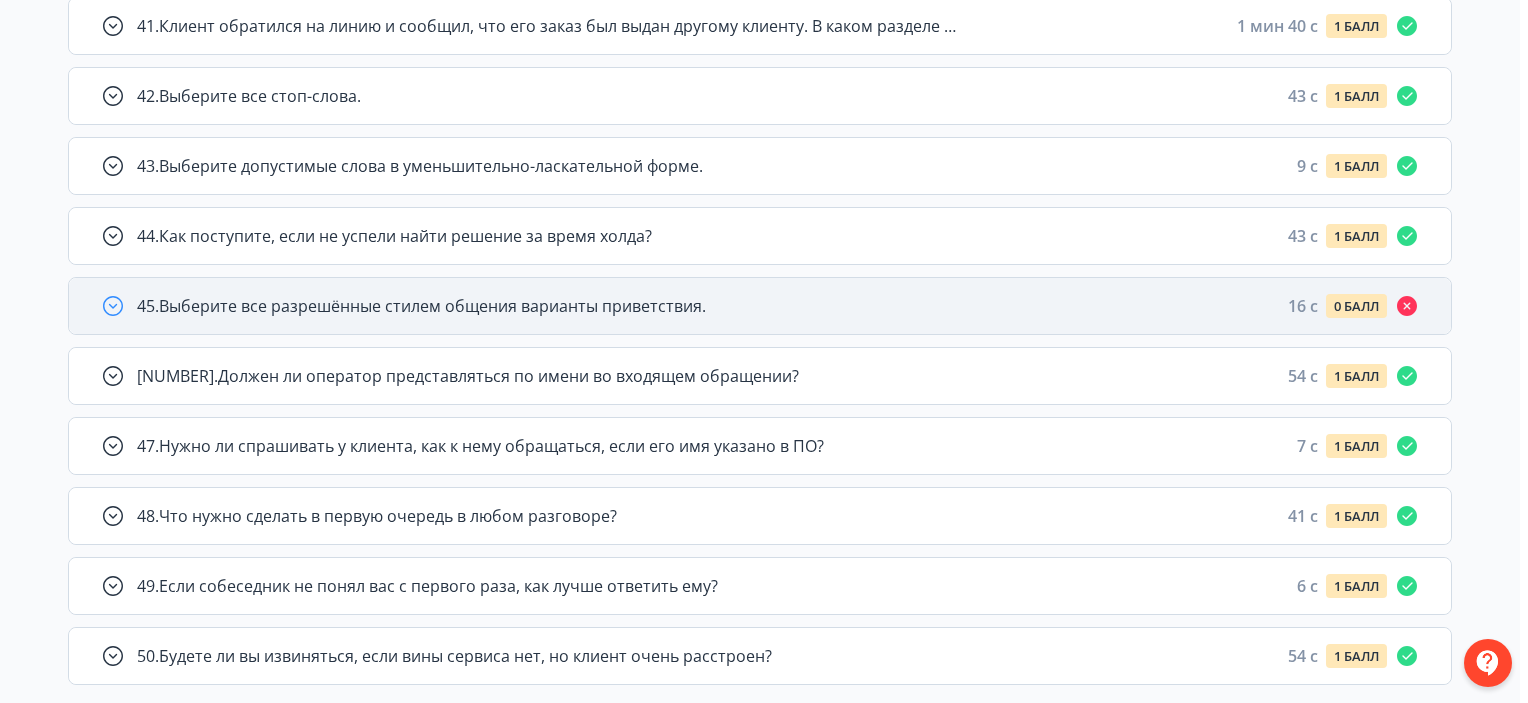 click on "45 .  Выберите все разрешённые стилем общения варианты приветствия. 16 c 0 БАЛЛ" at bounding box center (760, 306) 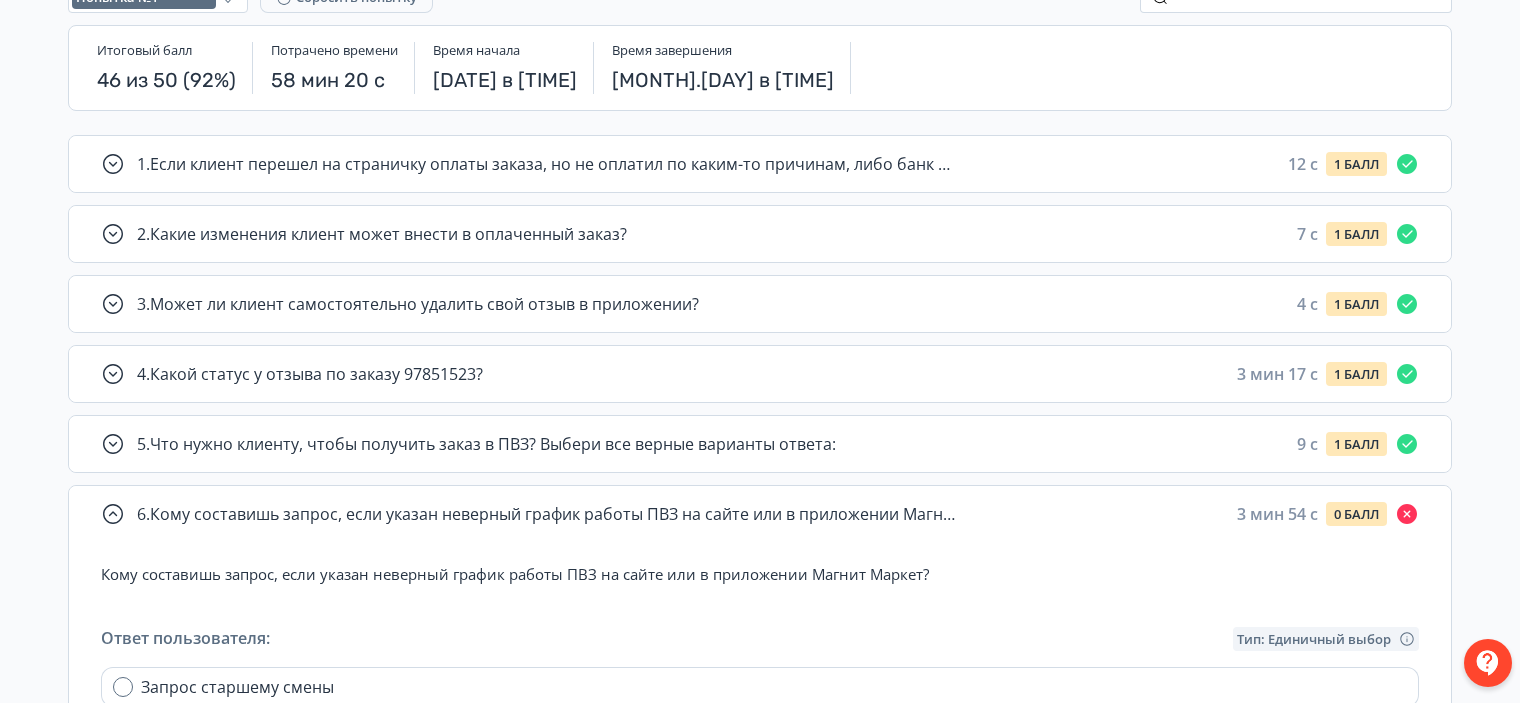scroll, scrollTop: 0, scrollLeft: 0, axis: both 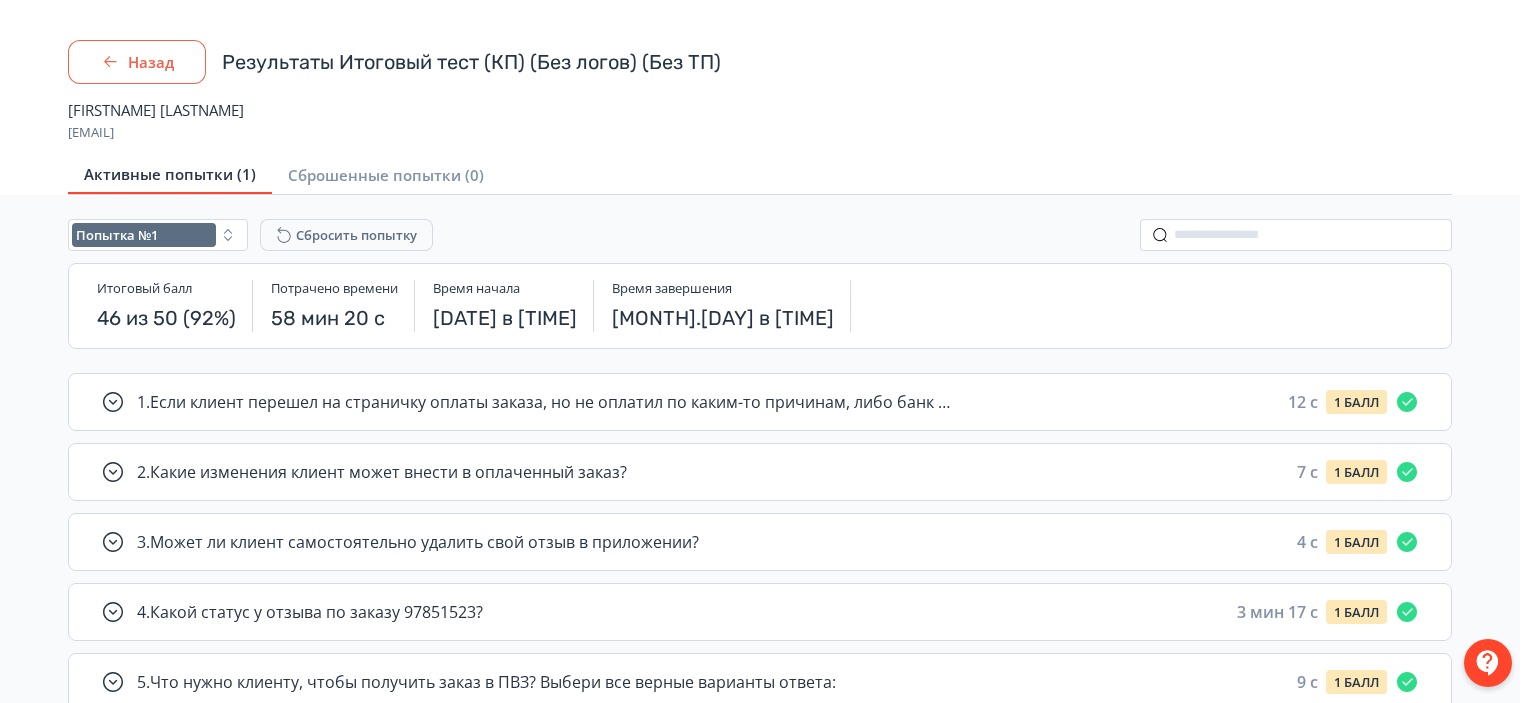 click on "Назад" at bounding box center (137, 62) 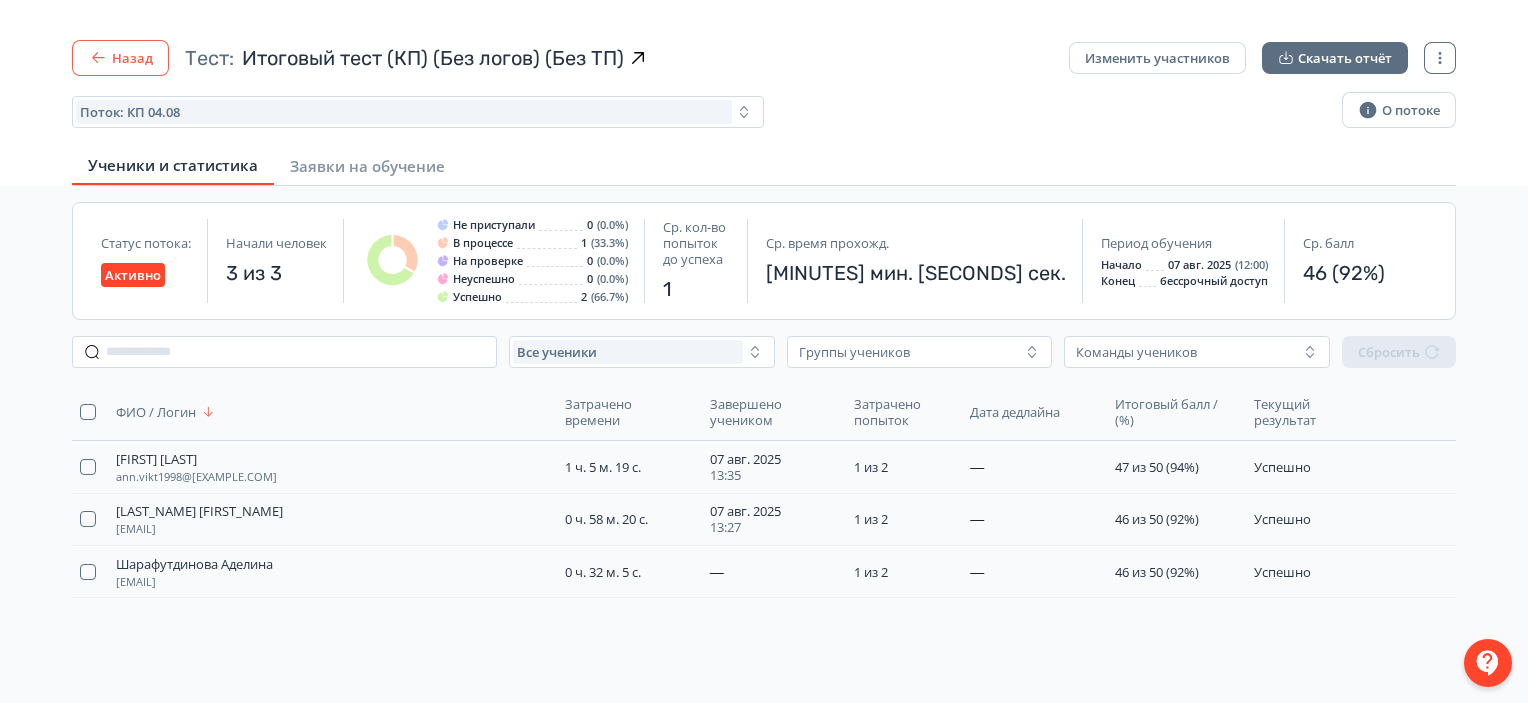 click on "Назад" at bounding box center [120, 58] 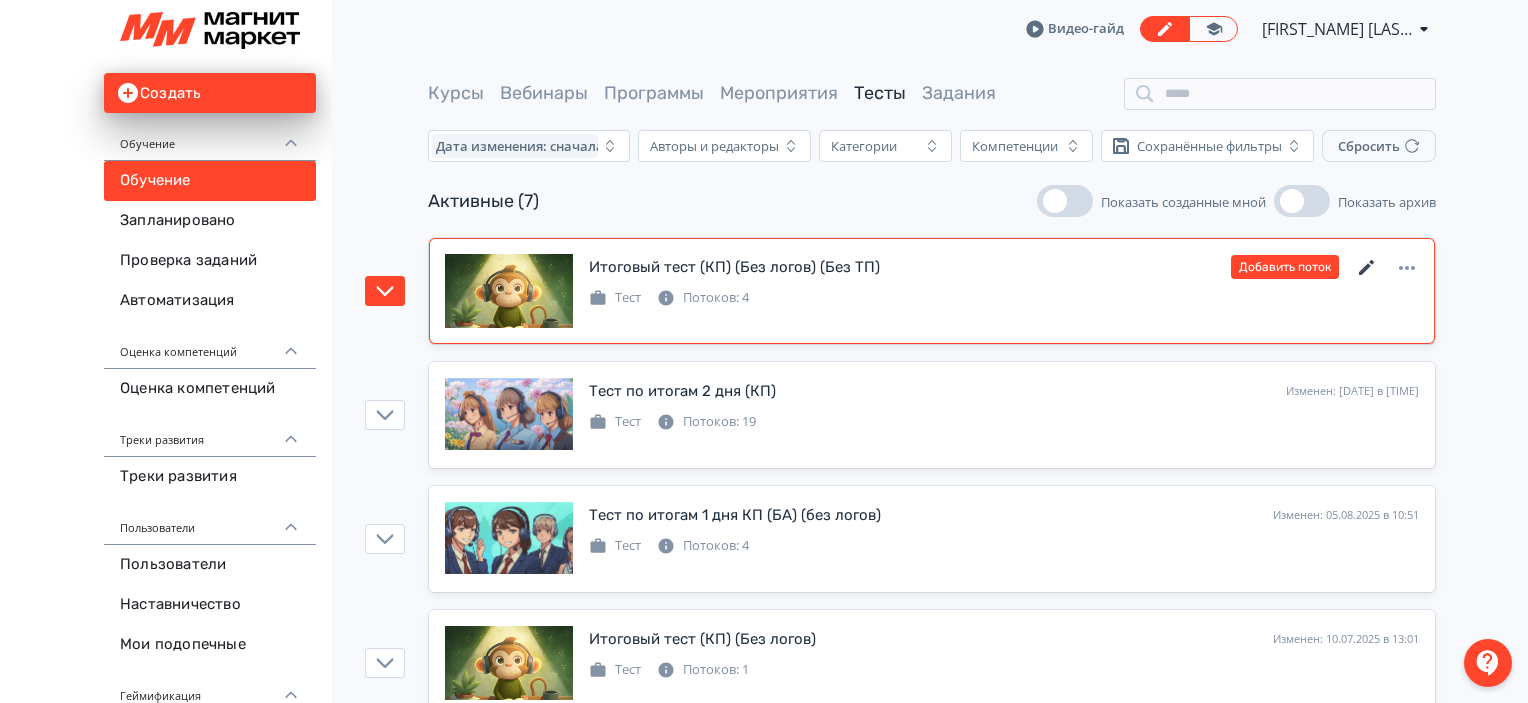 click 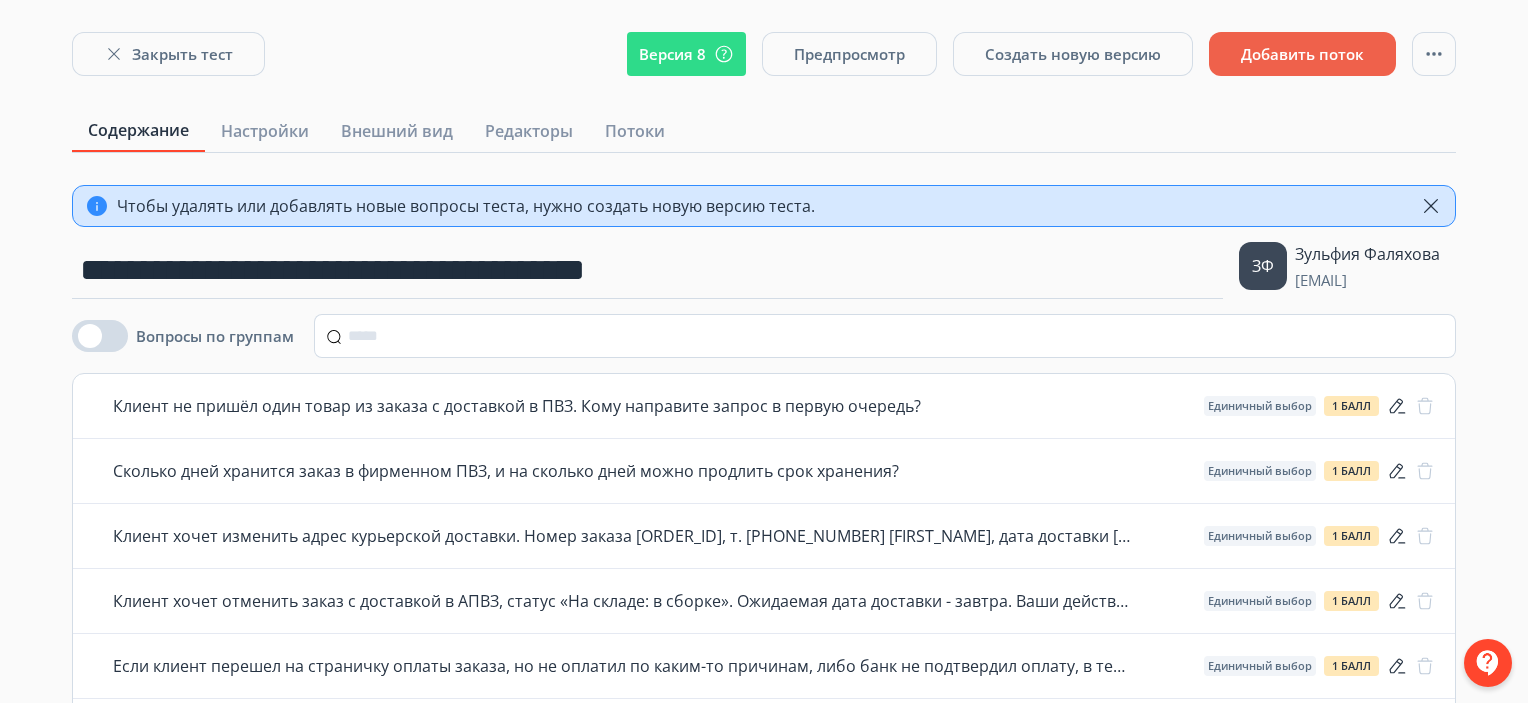 click on "ЗФ Зульфия Фаляхова falyakhova_zm@[EXAMPLE.COM]" at bounding box center [764, 3364] 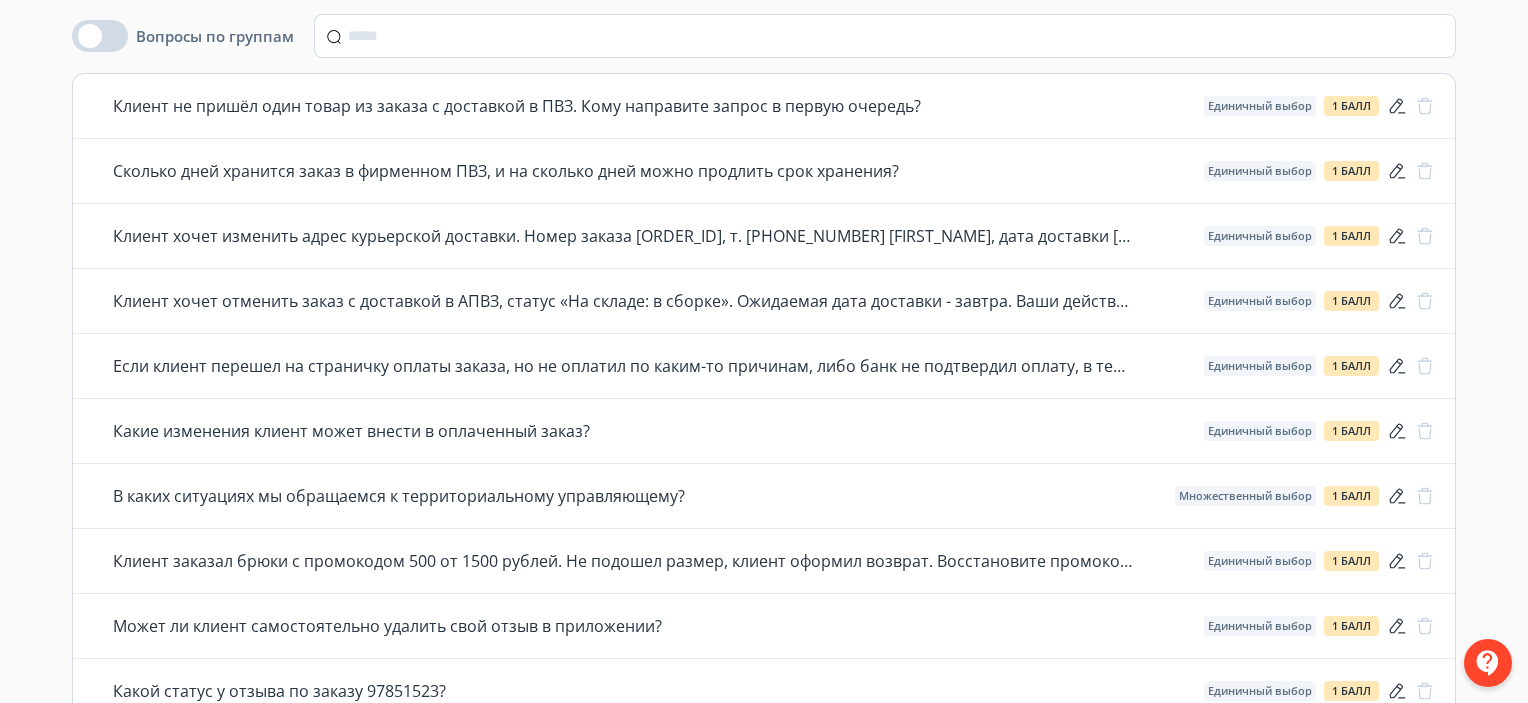 scroll, scrollTop: 0, scrollLeft: 0, axis: both 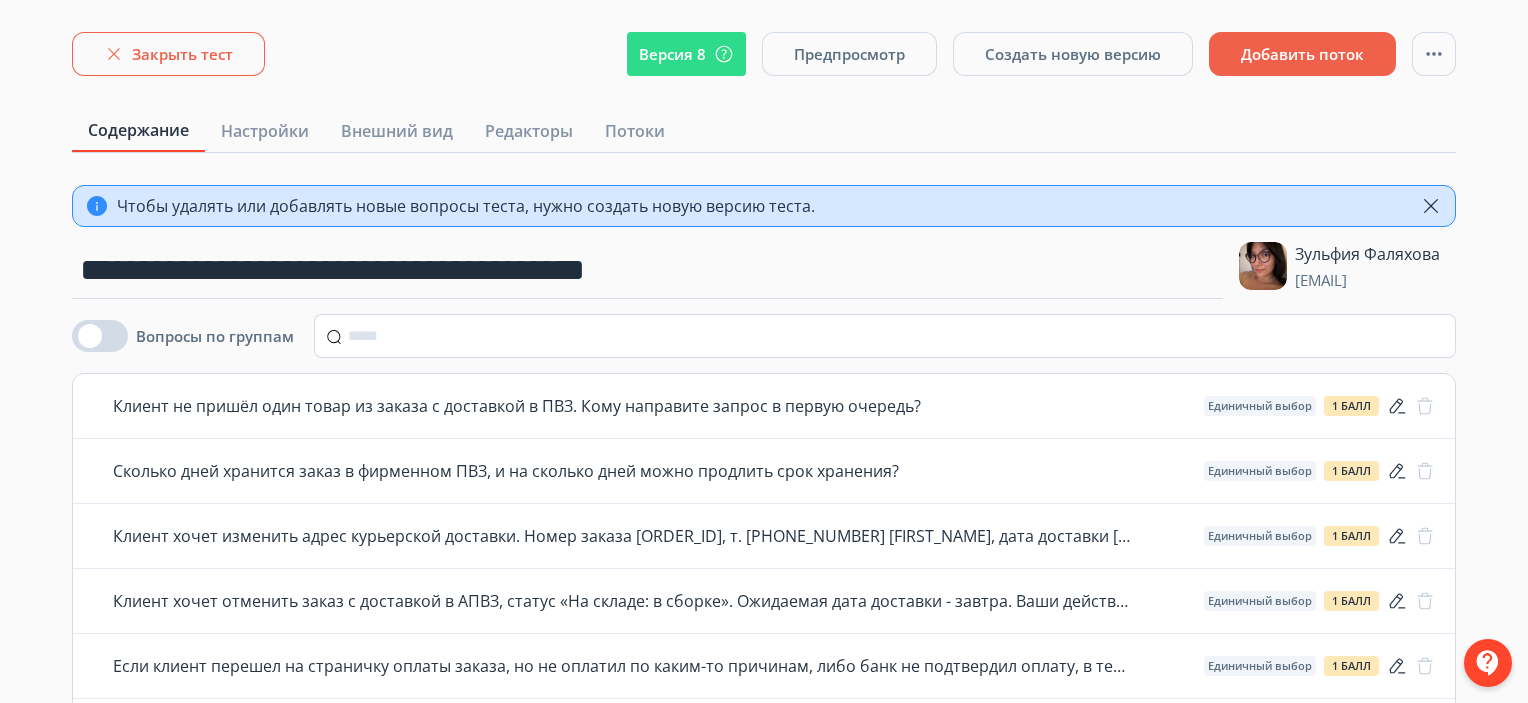 click on "Закрыть тест" at bounding box center [168, 54] 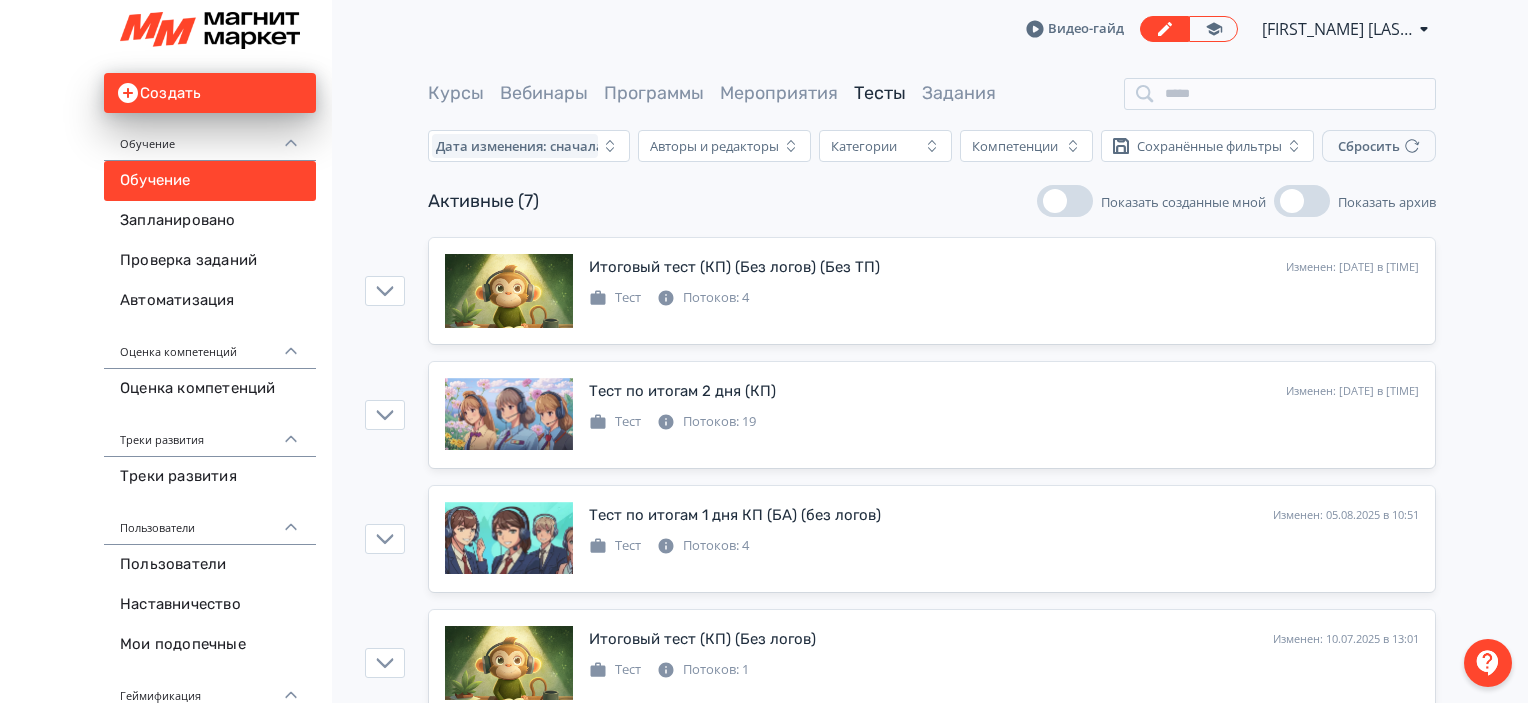 click on "Курсы" at bounding box center (456, 93) 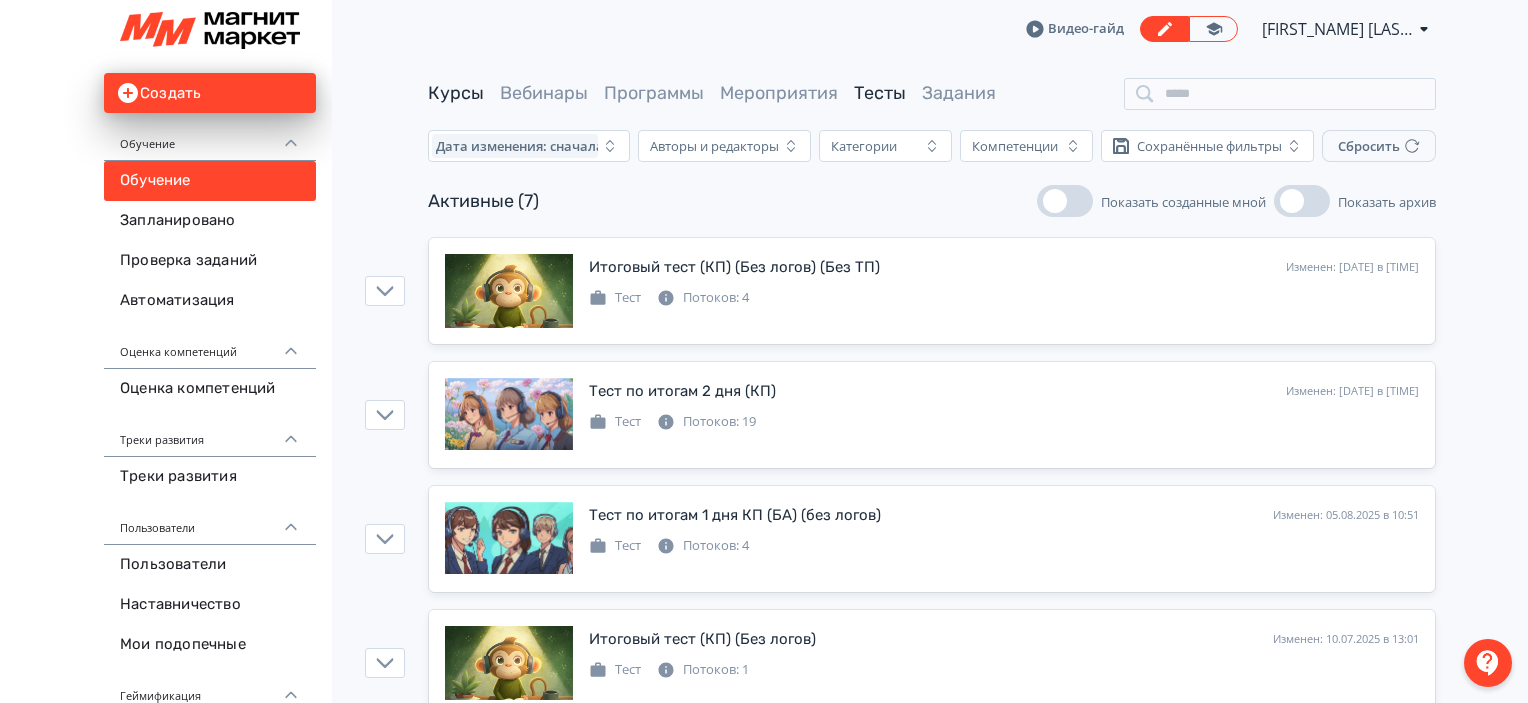 click on "Курсы" at bounding box center (456, 93) 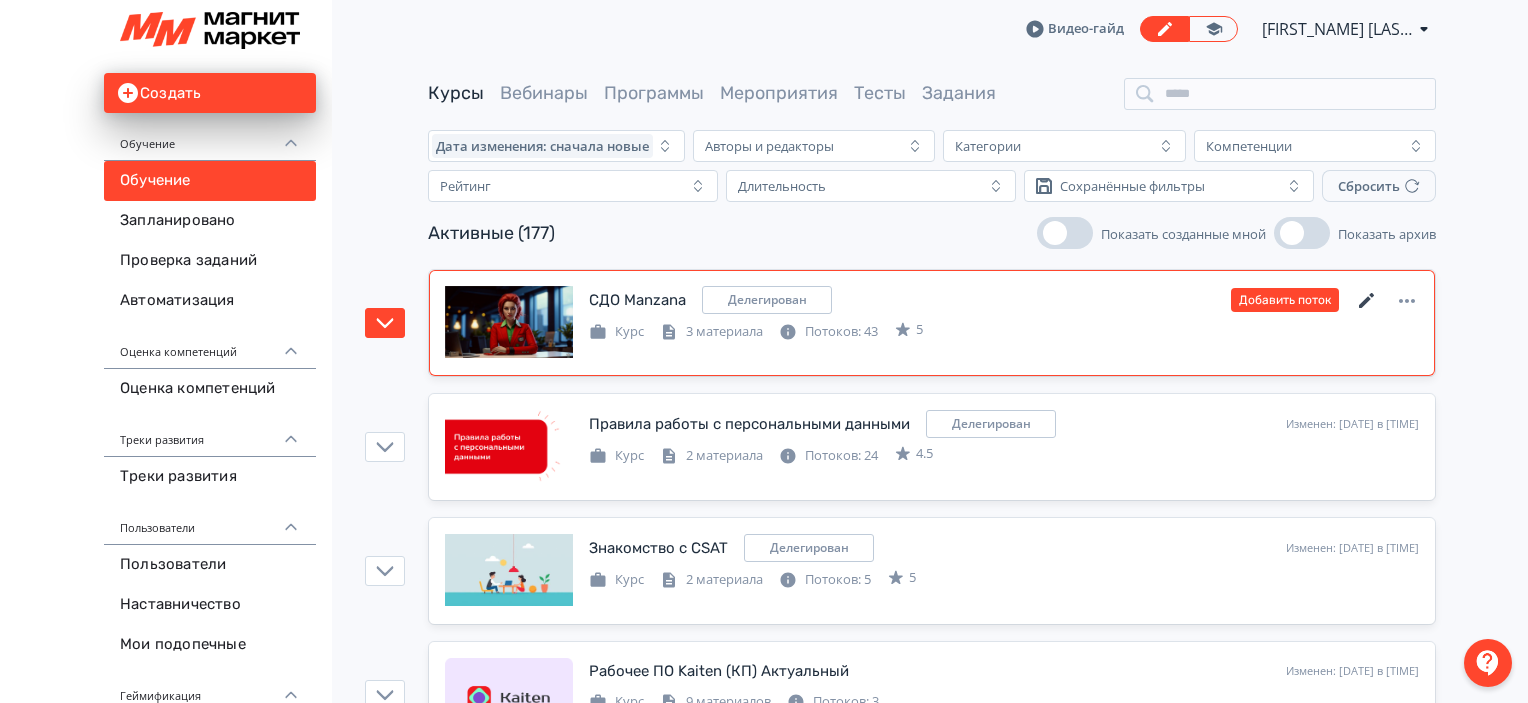 click 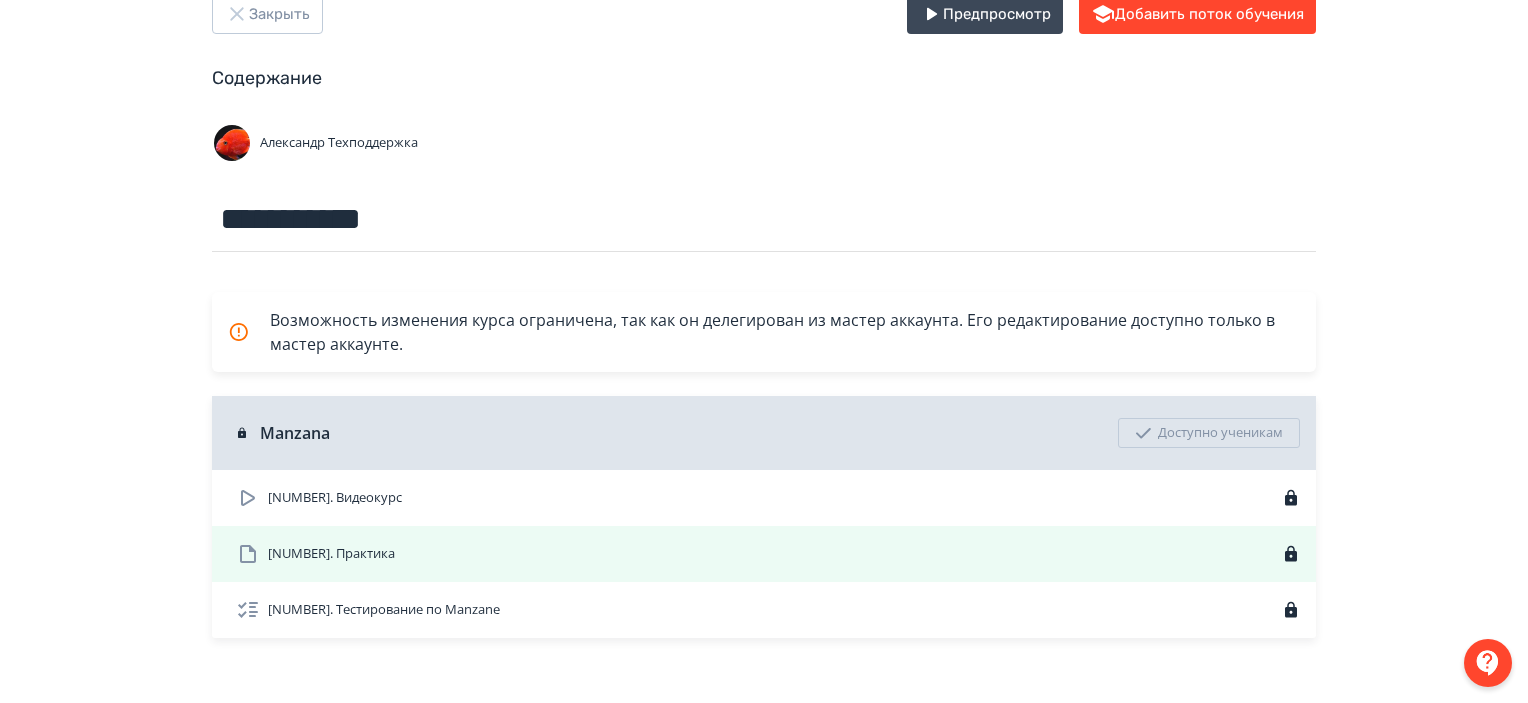 scroll, scrollTop: 84, scrollLeft: 0, axis: vertical 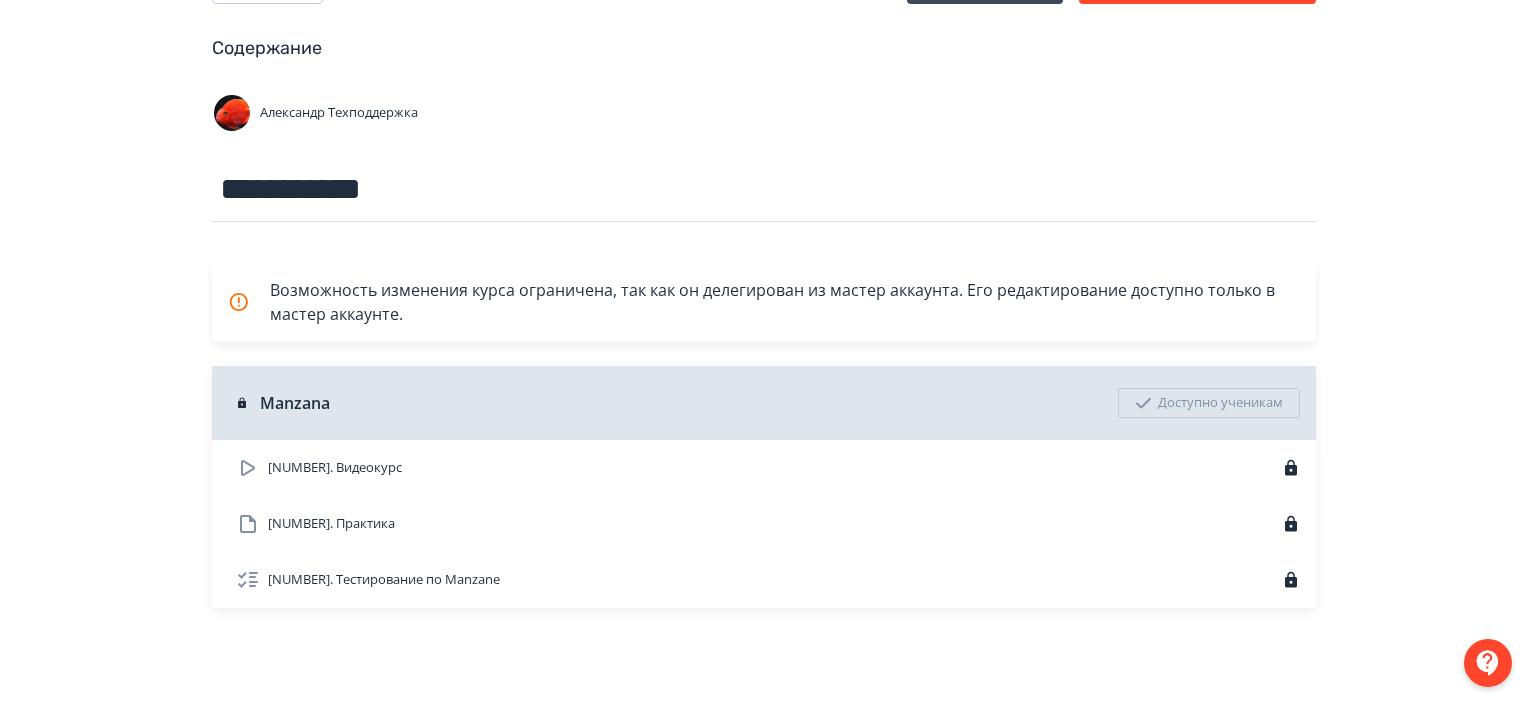click on "[NUMBER]. Тестирование по Manzane" at bounding box center [764, 580] 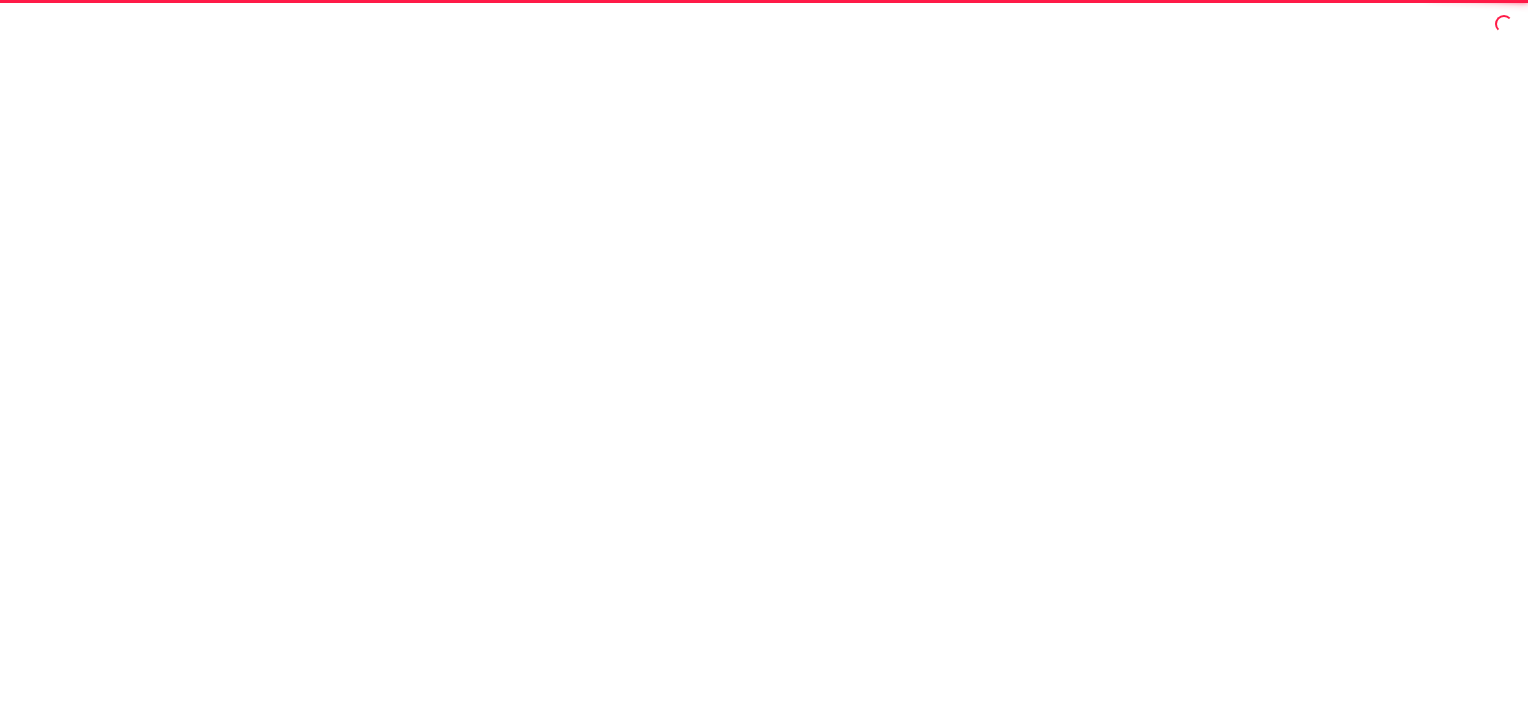 scroll, scrollTop: 0, scrollLeft: 0, axis: both 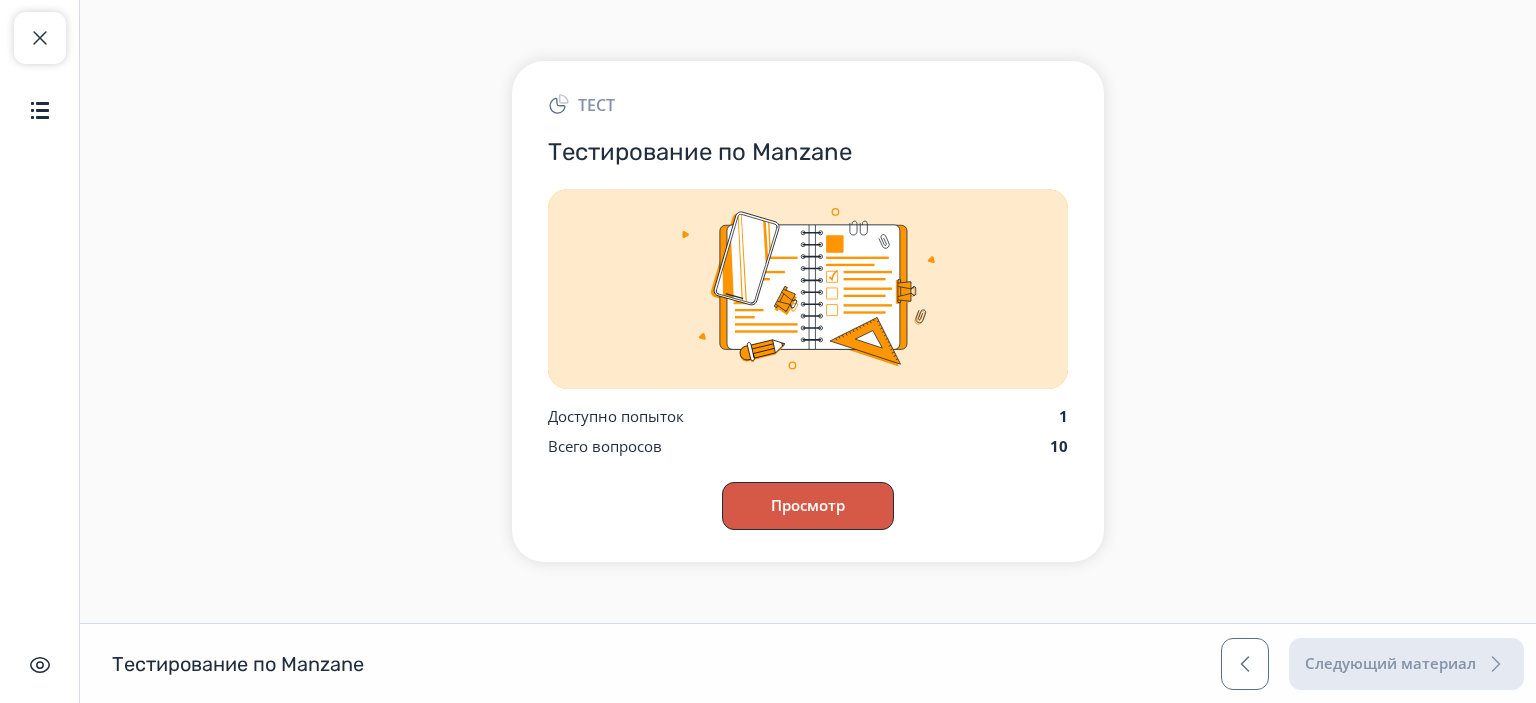 click on "Просмотр" at bounding box center (808, 506) 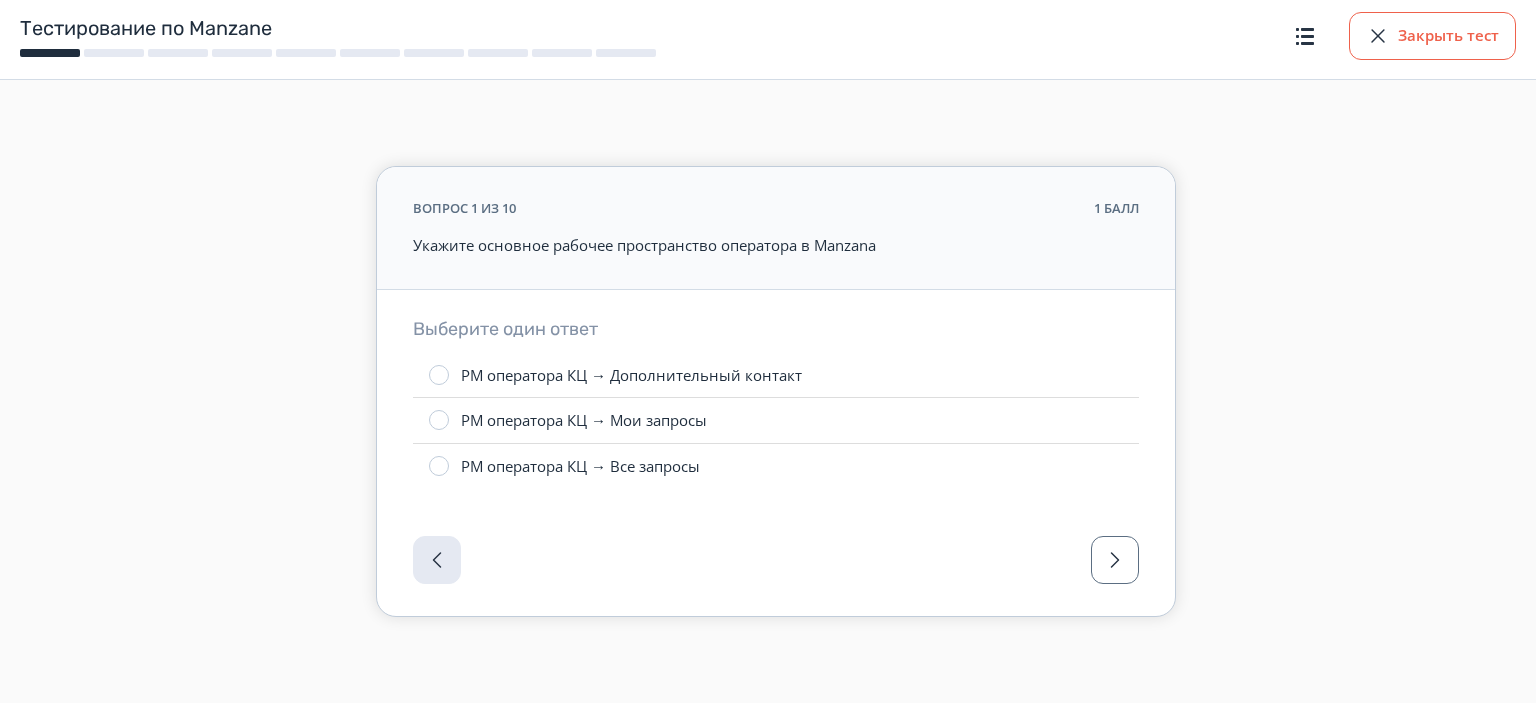 click on "Закрыть тест" at bounding box center (1432, 36) 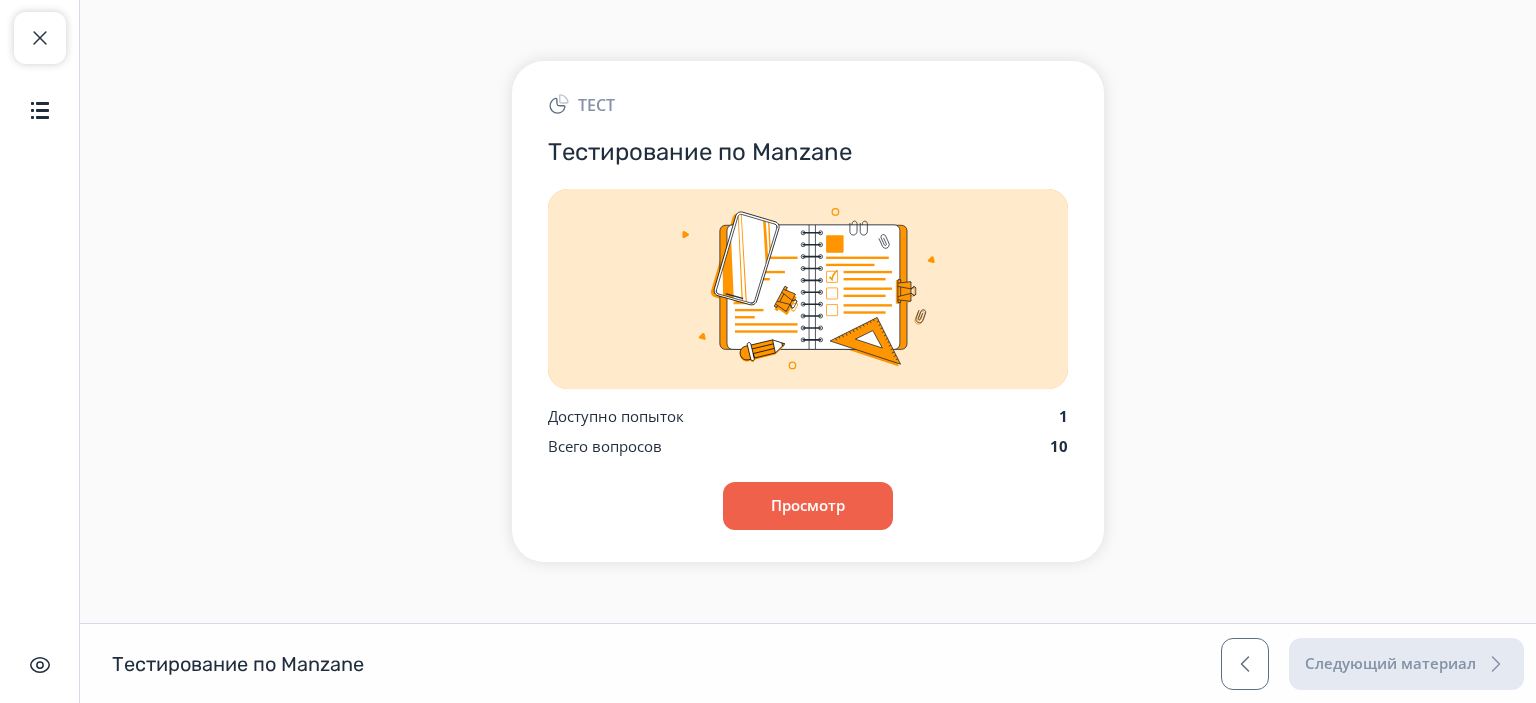 click on "Закрыть курс Содержание" at bounding box center (40, 74) 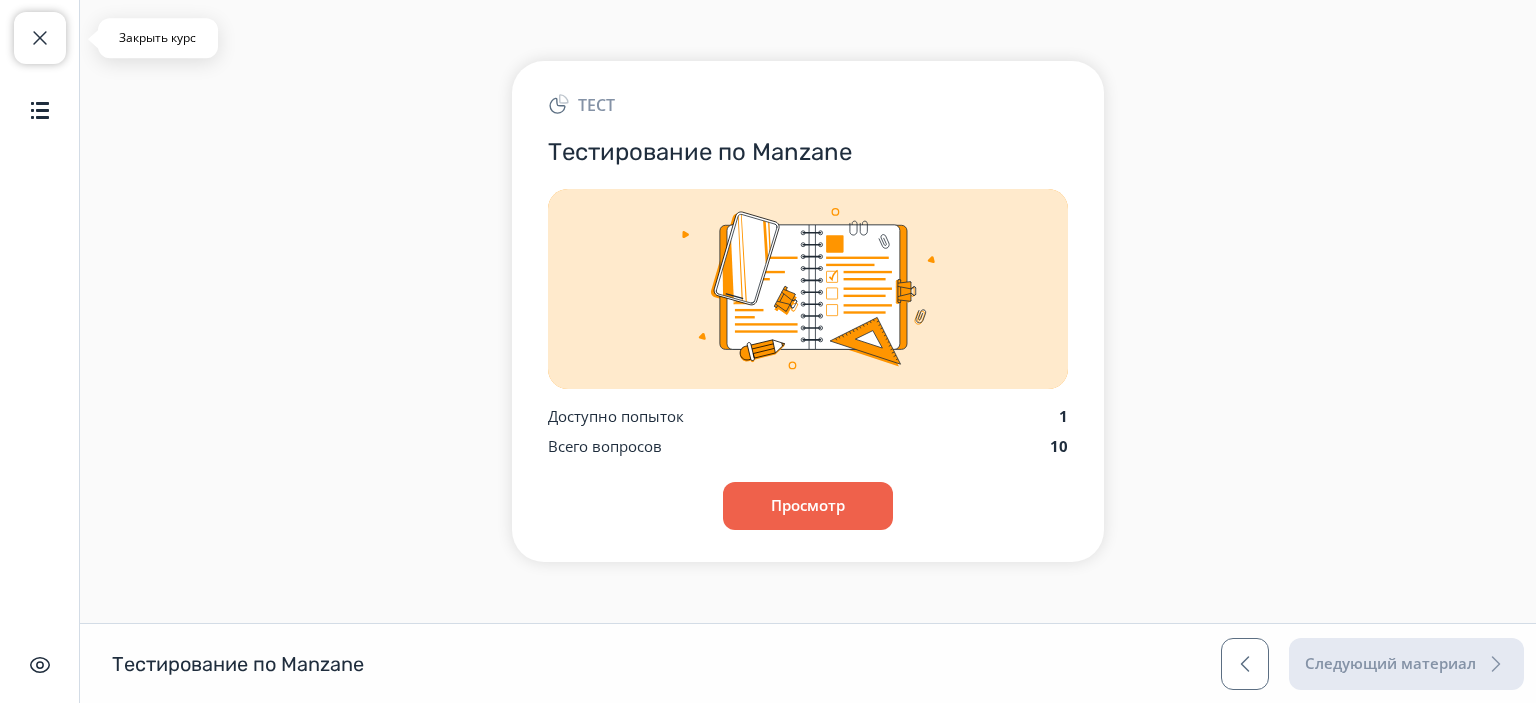 click at bounding box center (40, 38) 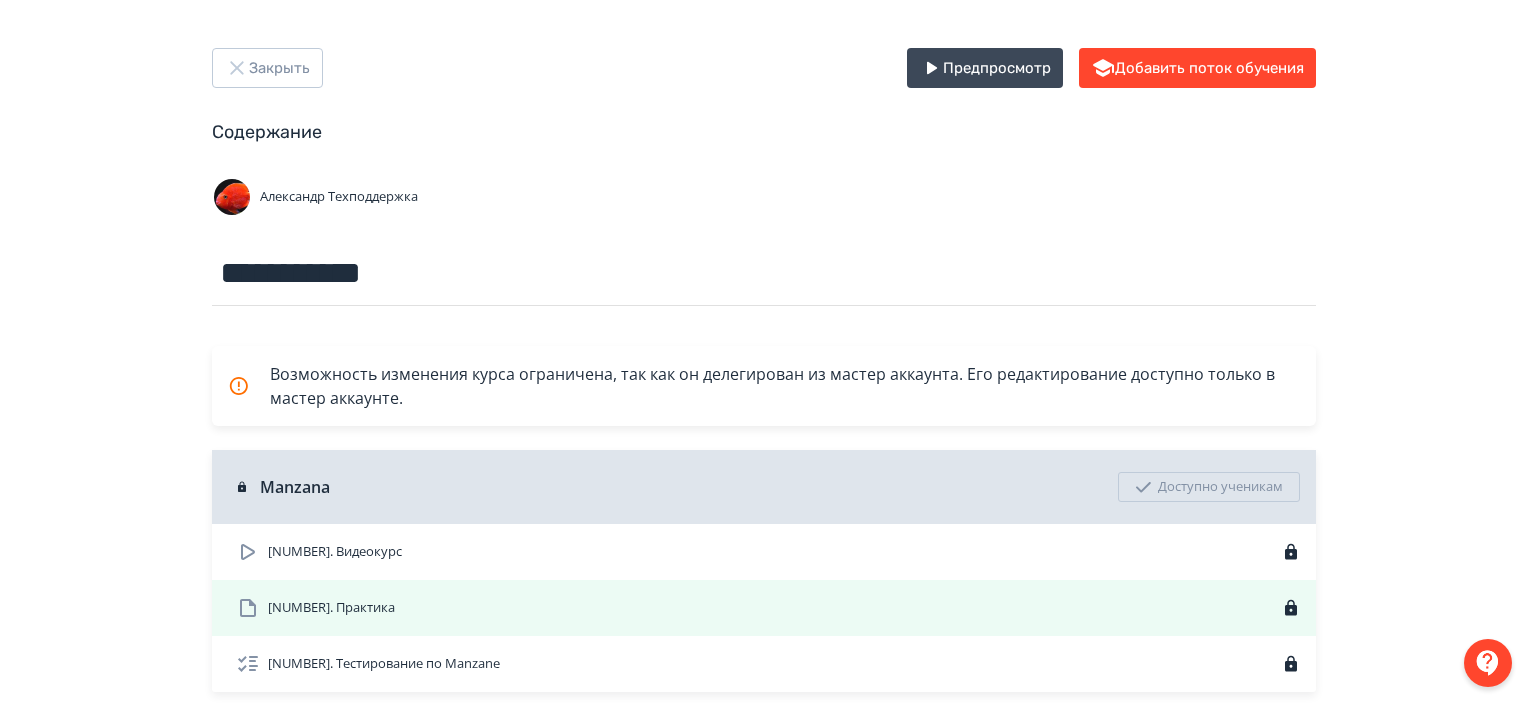 click on "[NUMBER]. Практика" at bounding box center (768, 608) 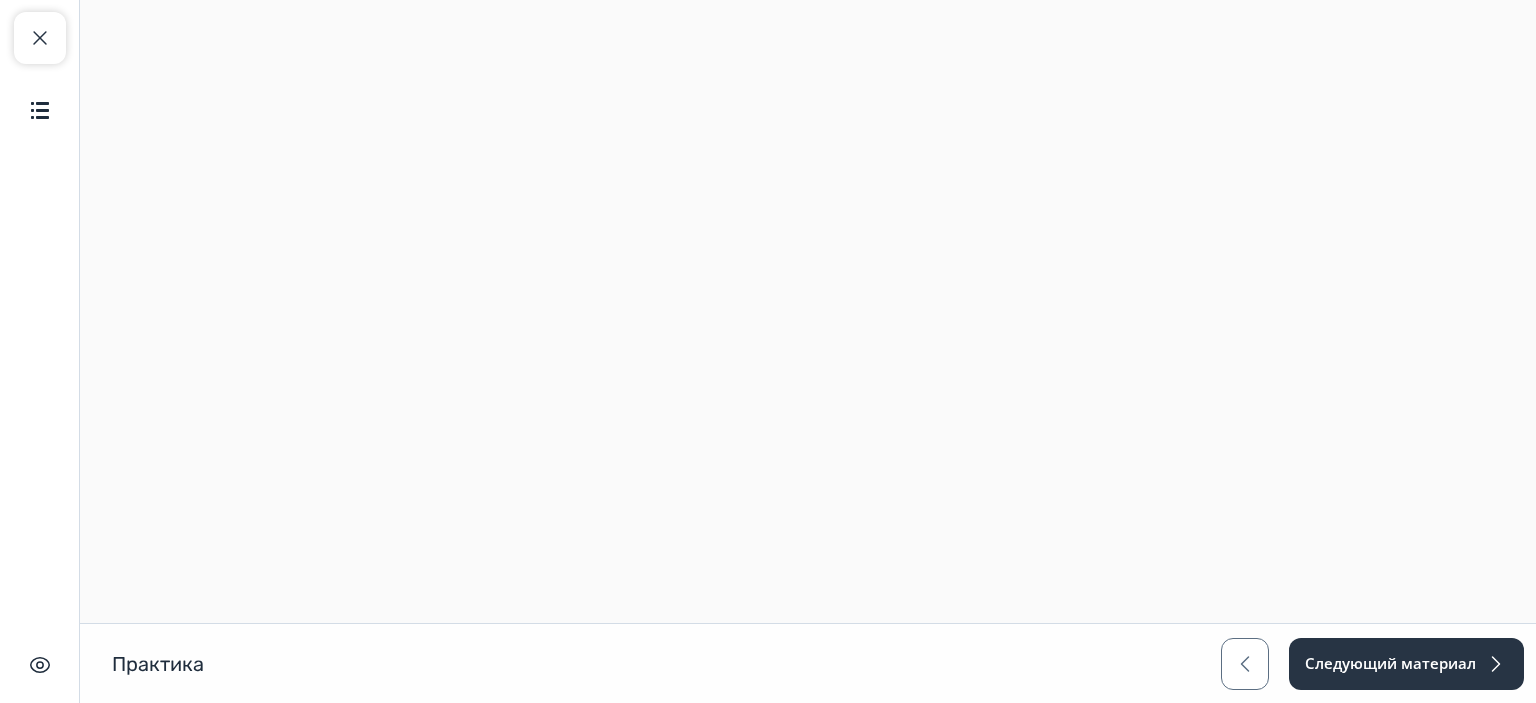click on "Закрыть курс Содержание" at bounding box center [40, 74] 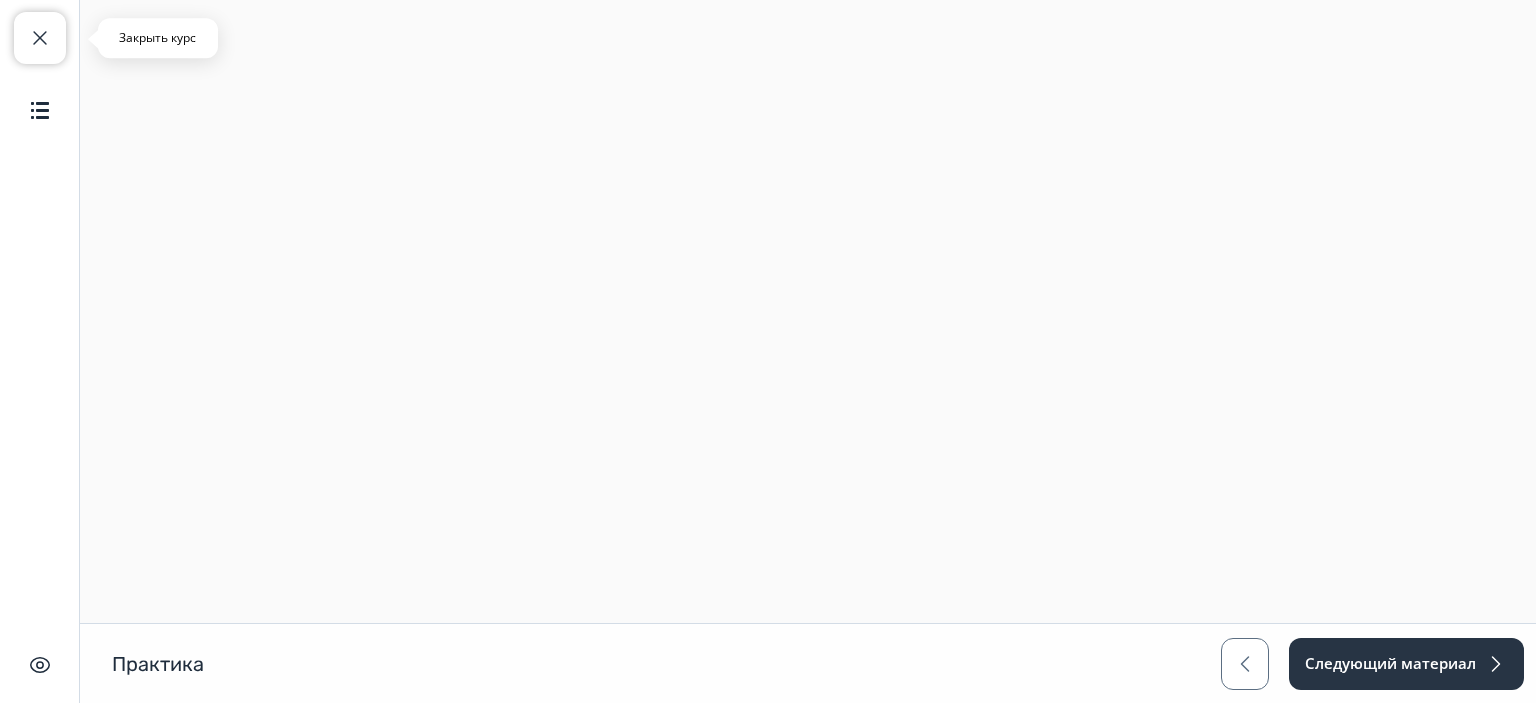 click on "Закрыть курс" at bounding box center [40, 38] 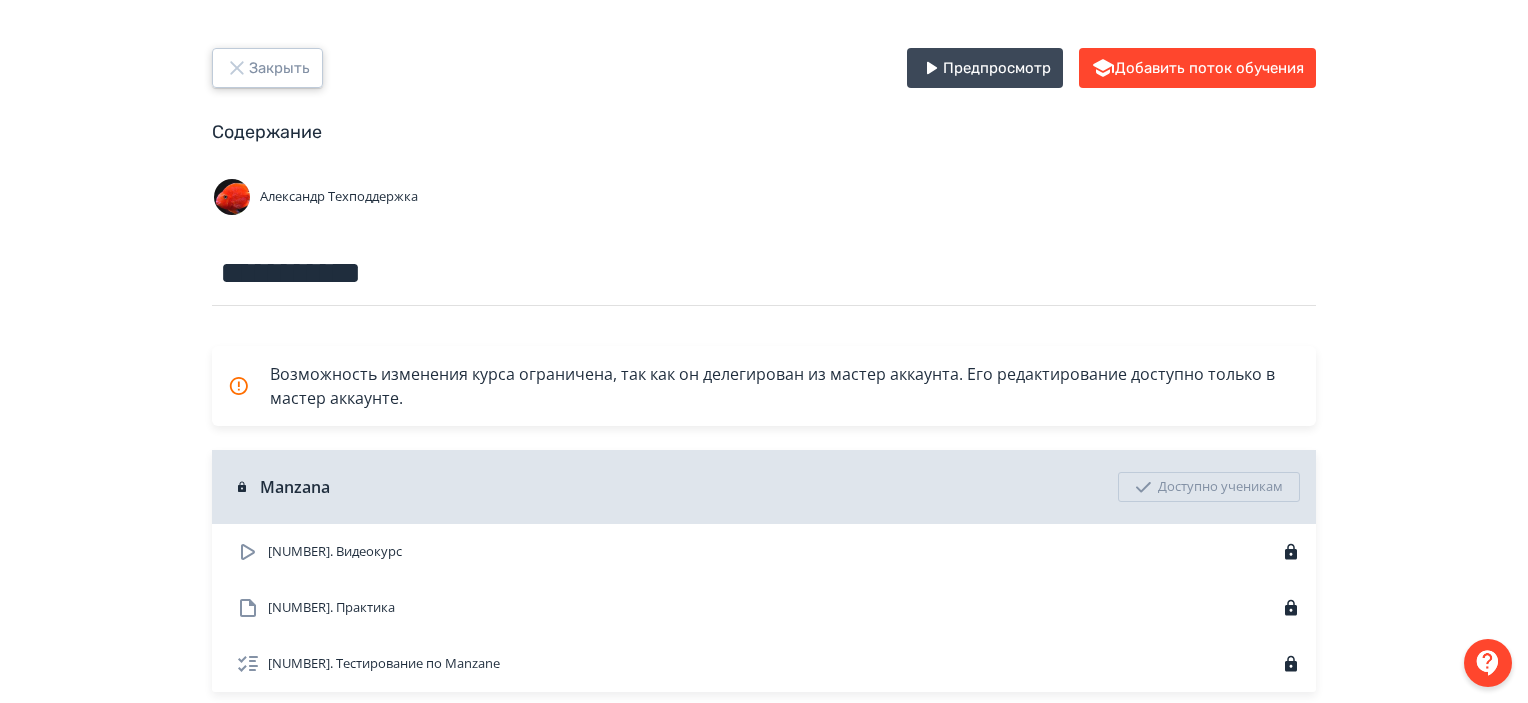 click 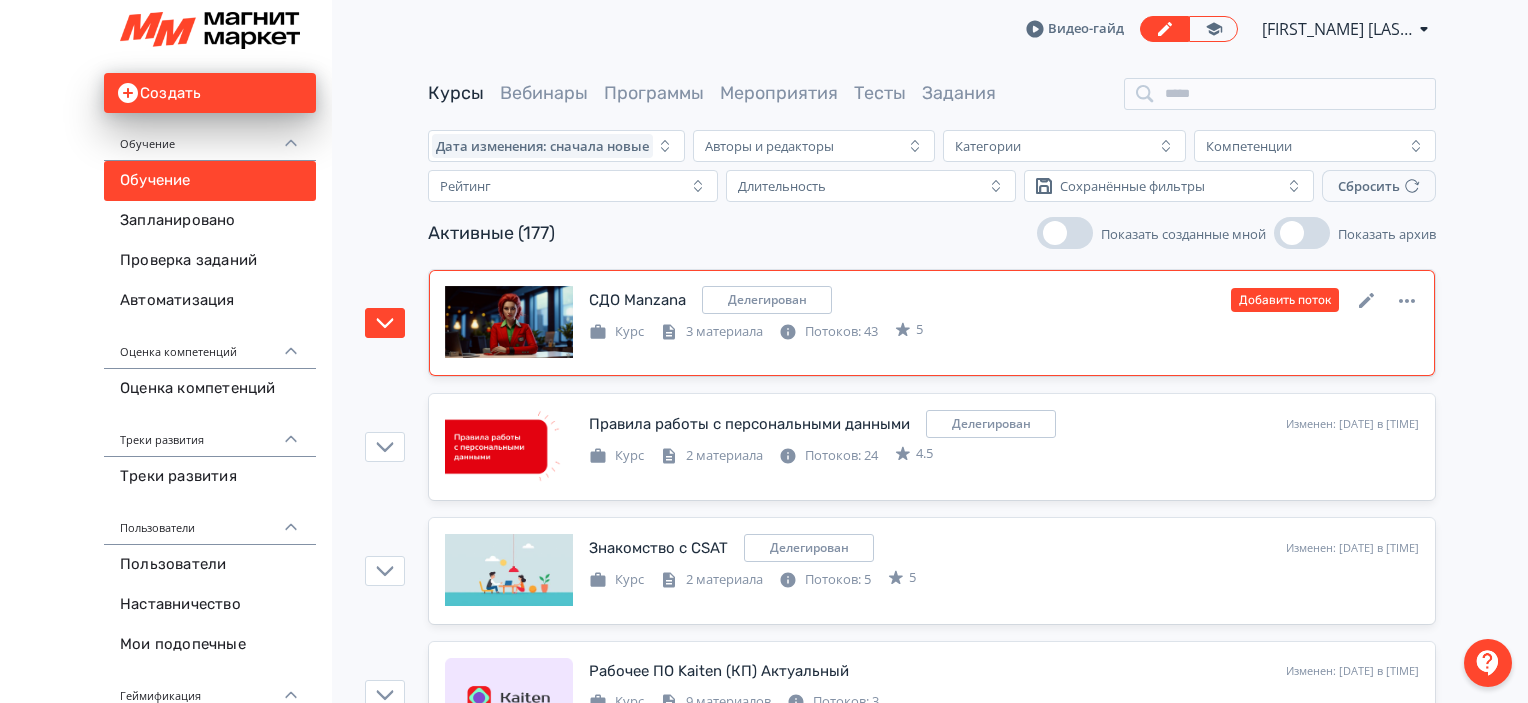 click on "СДО Manzana Делегирован Изменен: 08.08.2025 в 11:04 Добавить поток Курс 3 материала Потоков: 43 5" at bounding box center (932, 323) 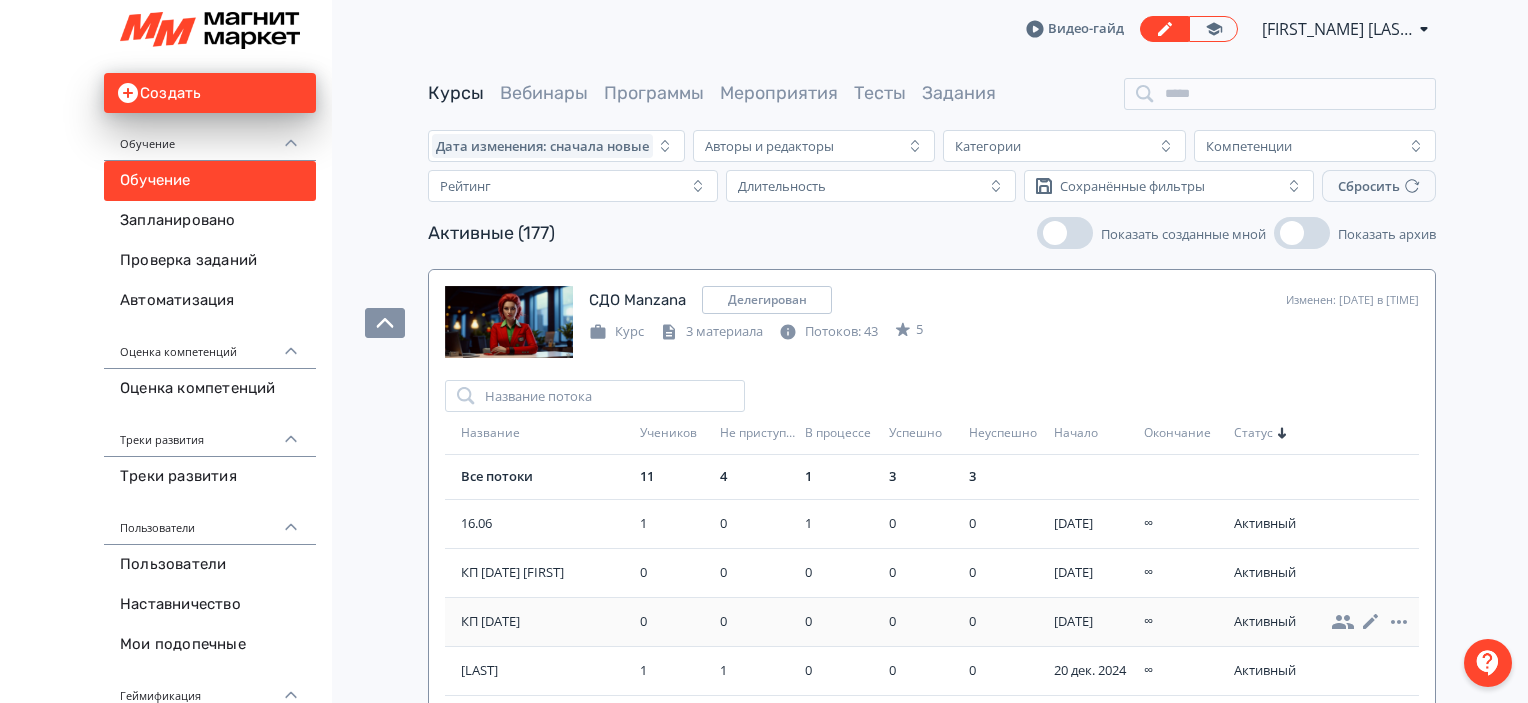 scroll, scrollTop: 200, scrollLeft: 0, axis: vertical 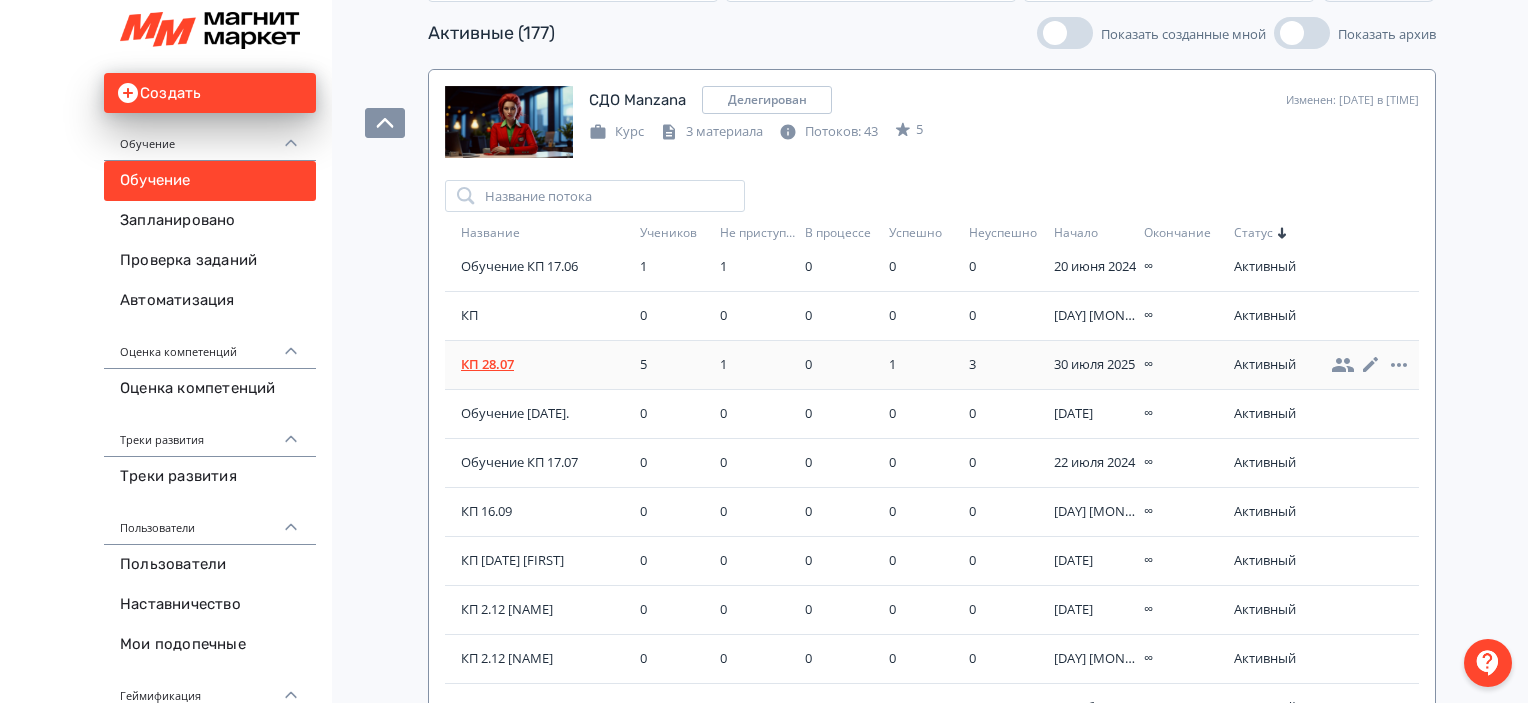 click on "КП 28.07" at bounding box center (546, 365) 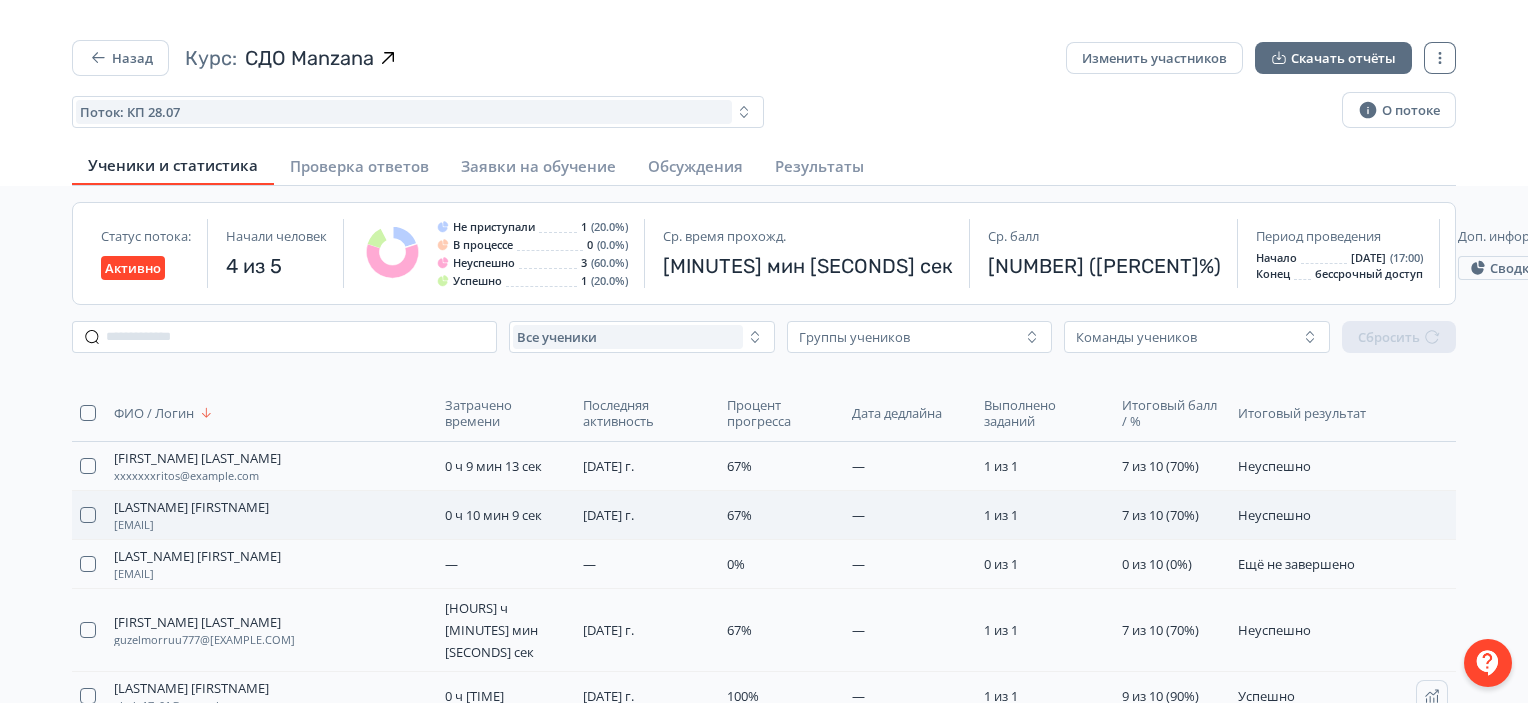 scroll, scrollTop: 185, scrollLeft: 0, axis: vertical 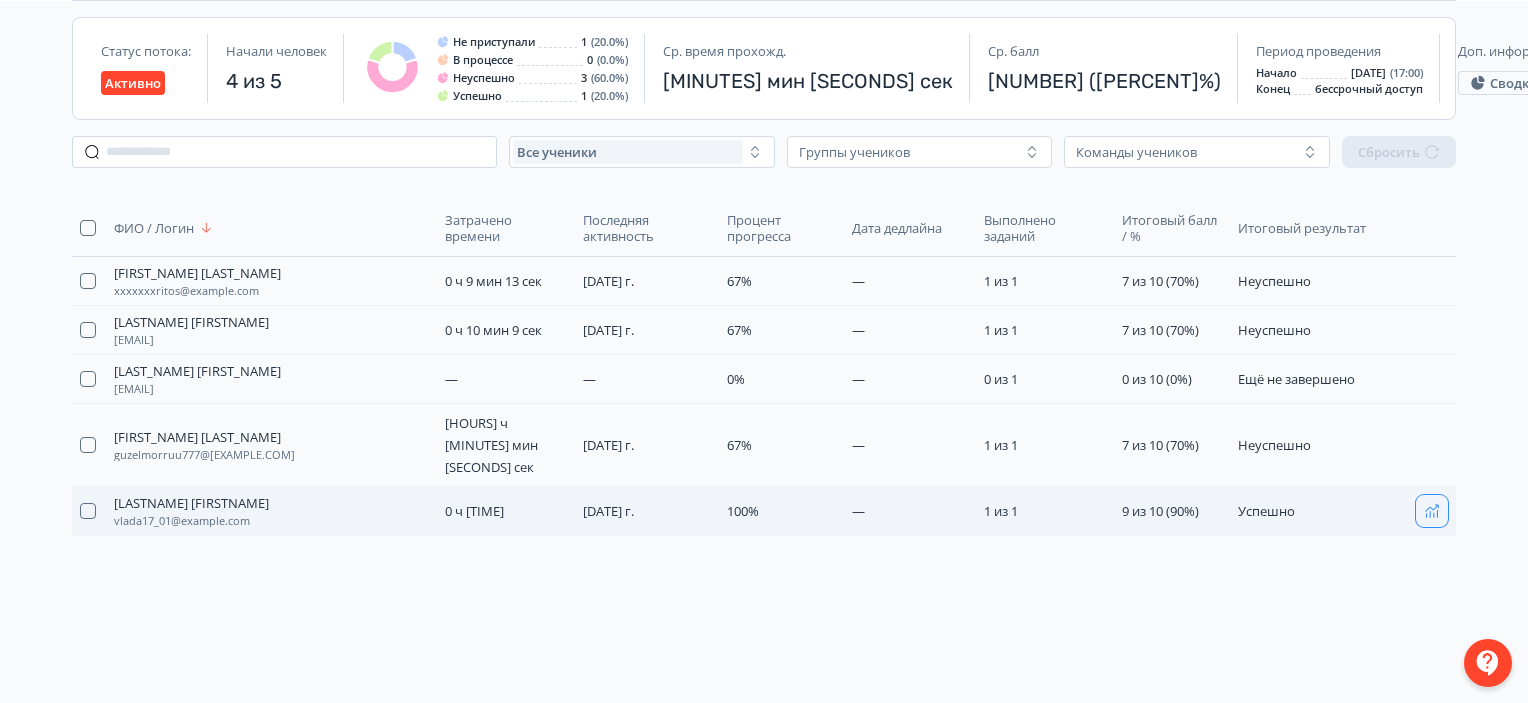 click 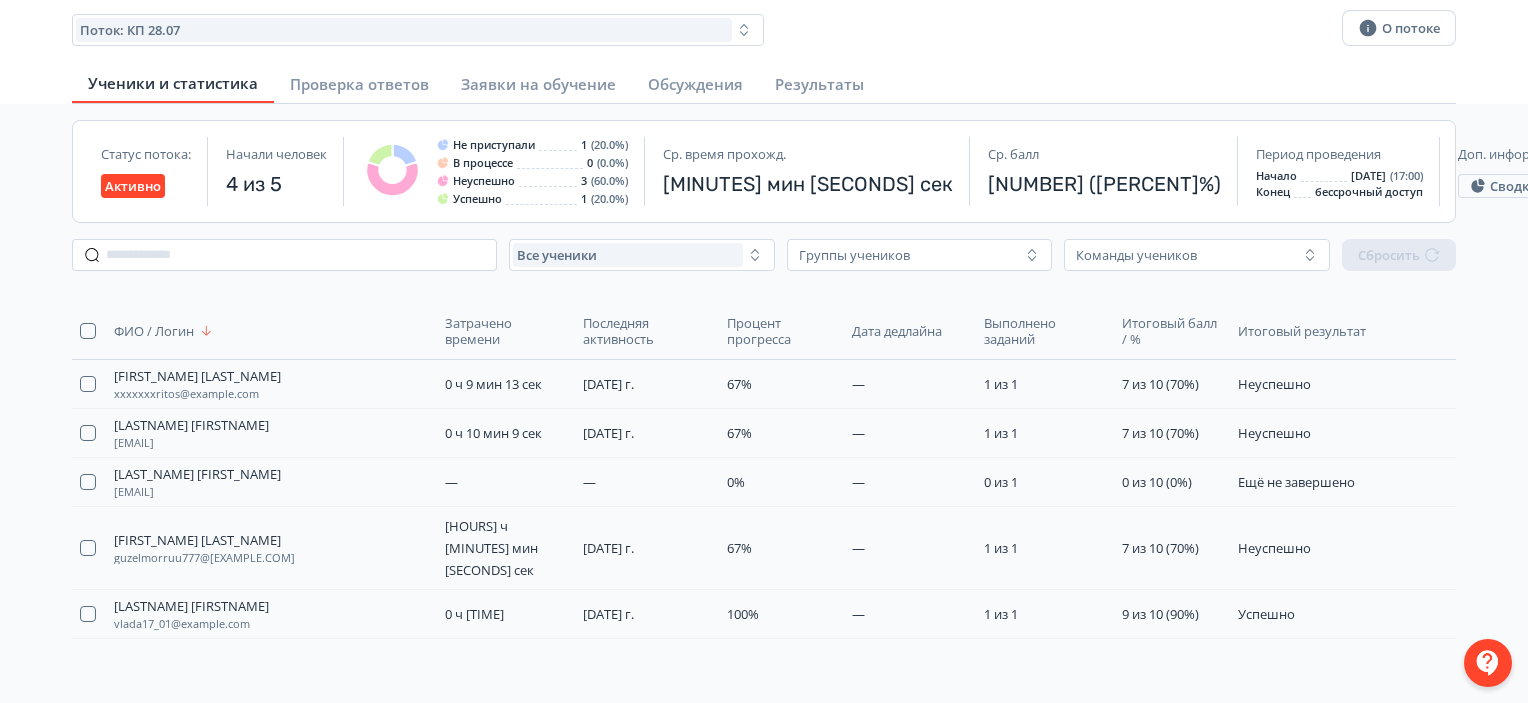 scroll, scrollTop: 0, scrollLeft: 0, axis: both 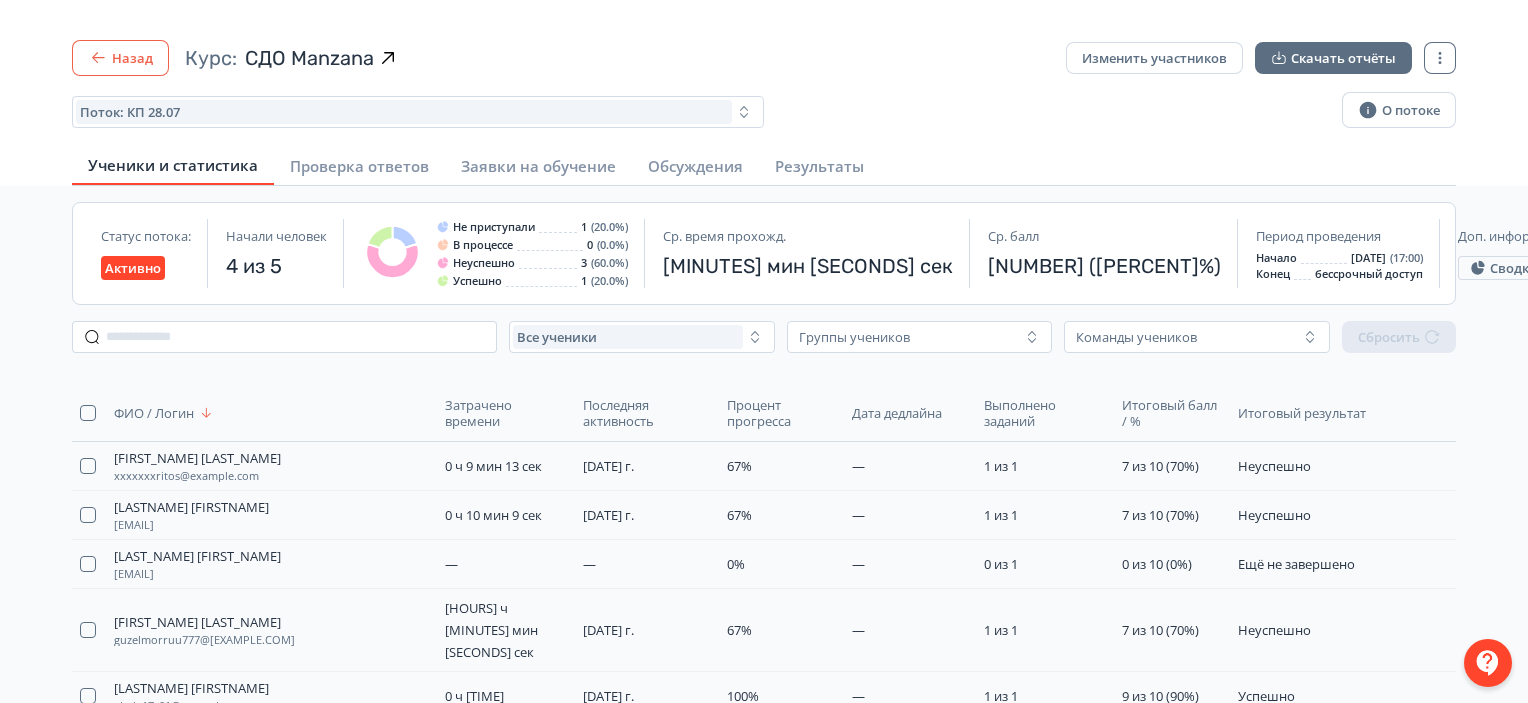 click 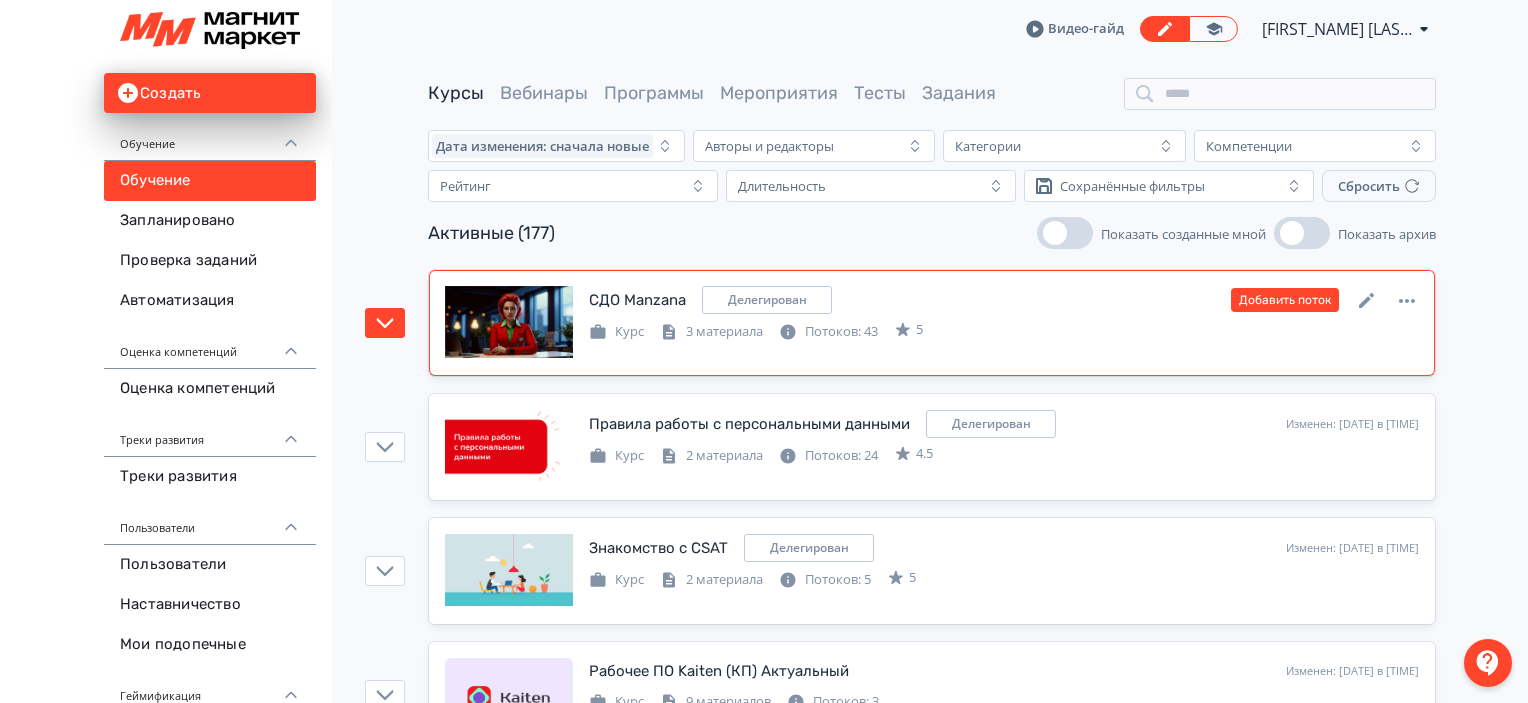 click on "Курс 3 материала Потоков: 43 5" at bounding box center [1004, 330] 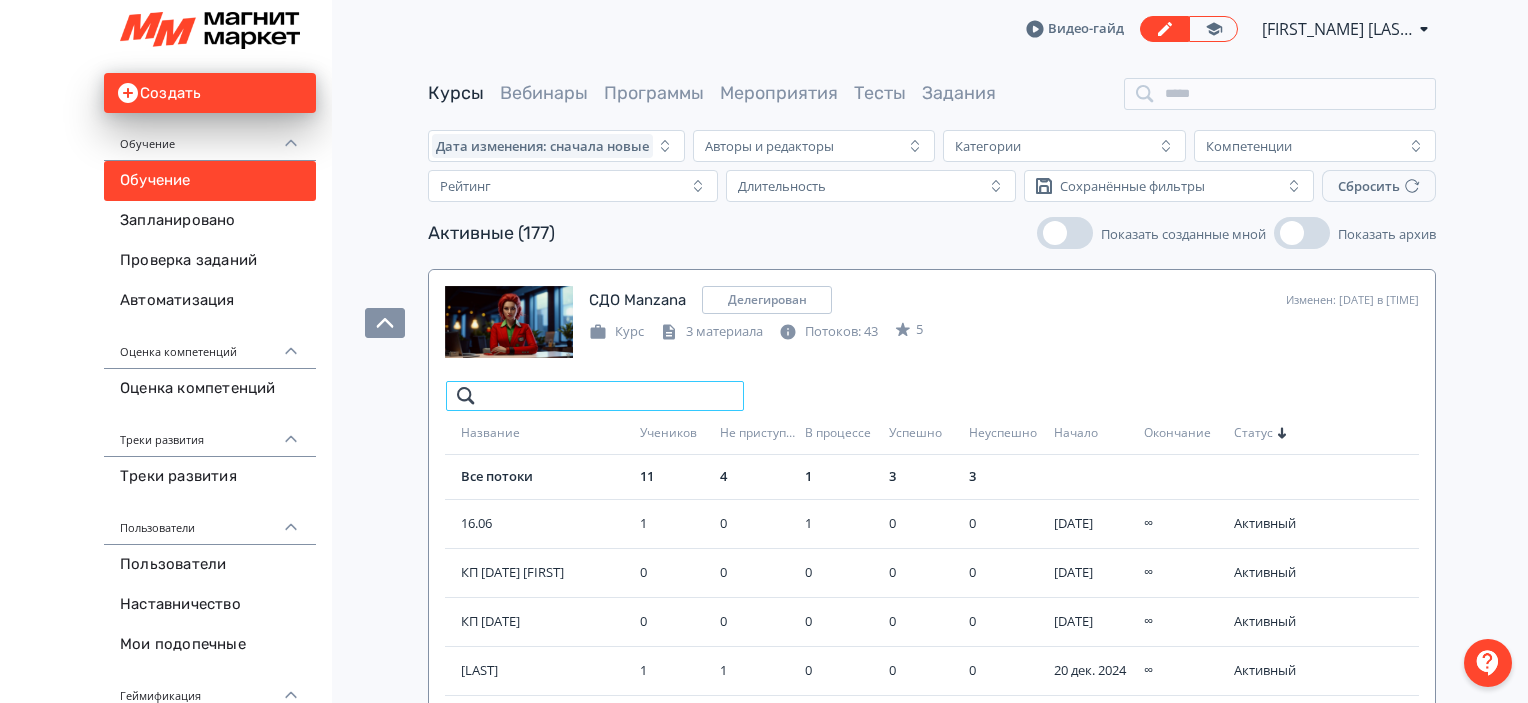 click at bounding box center (595, 396) 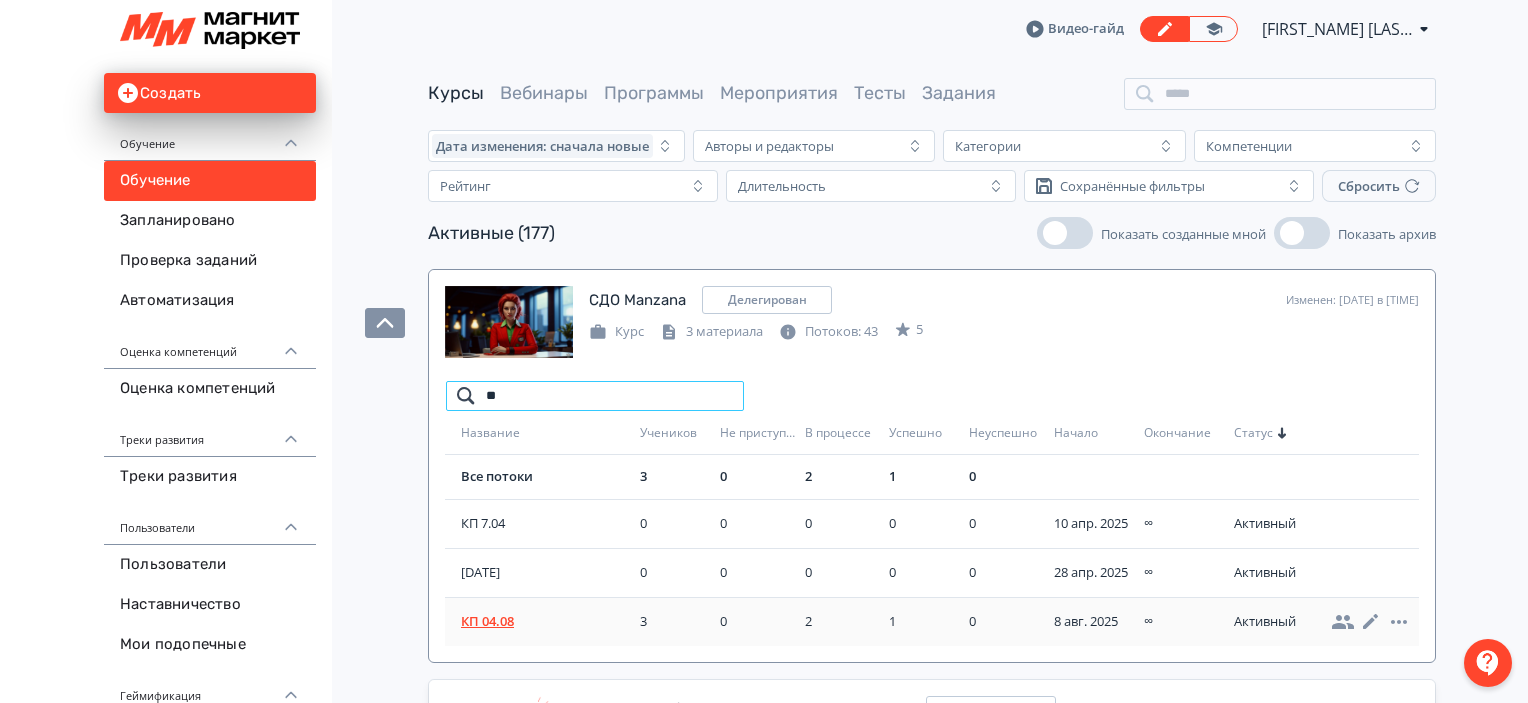 type on "**" 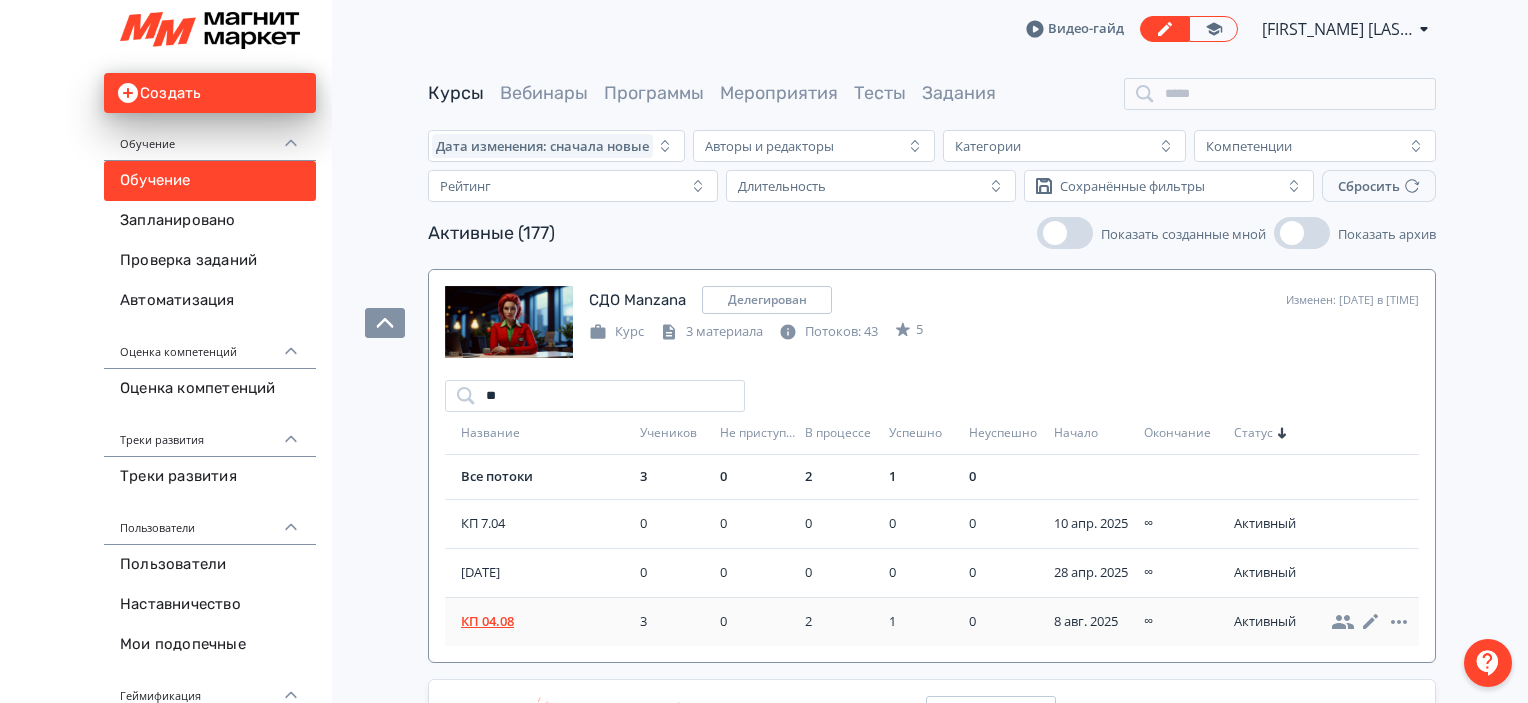 click on "КП 04.08" at bounding box center [546, 622] 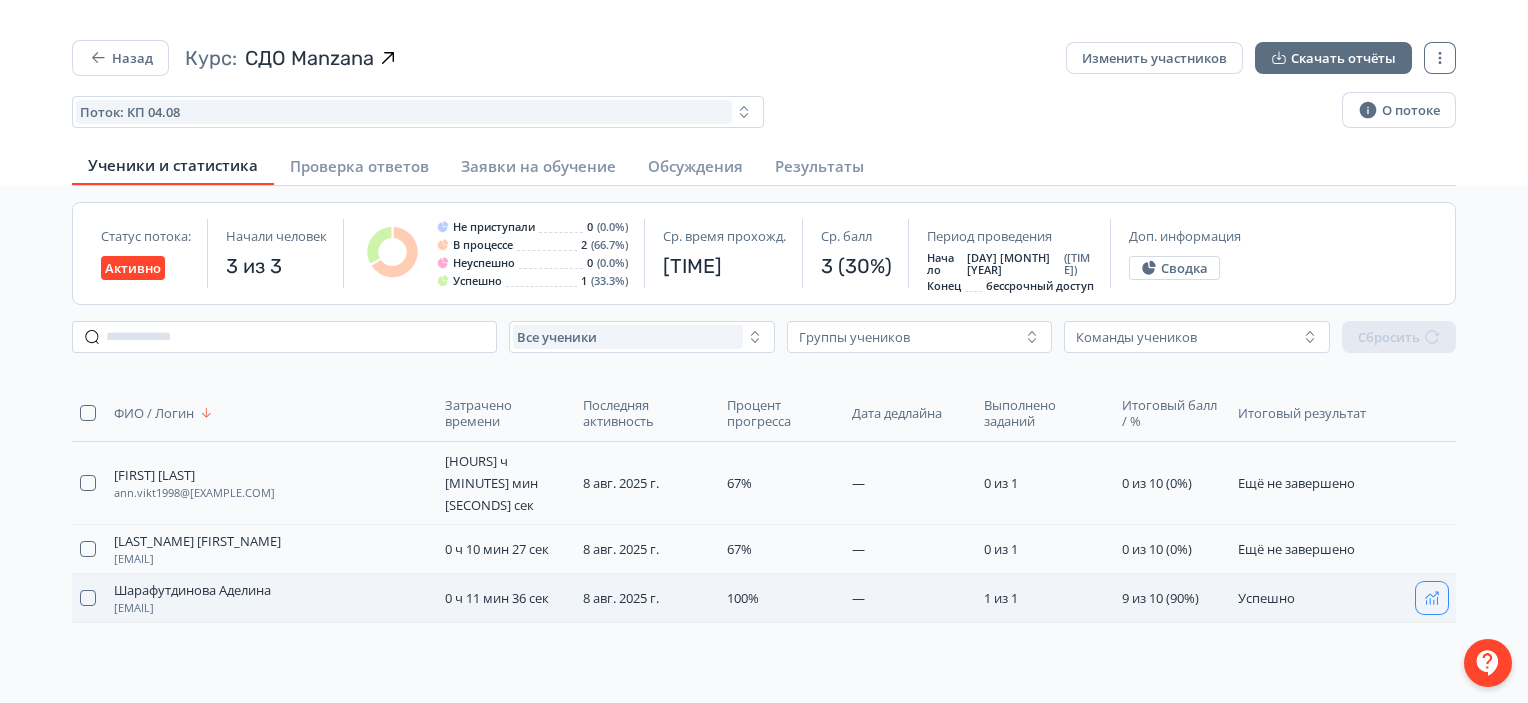 click 